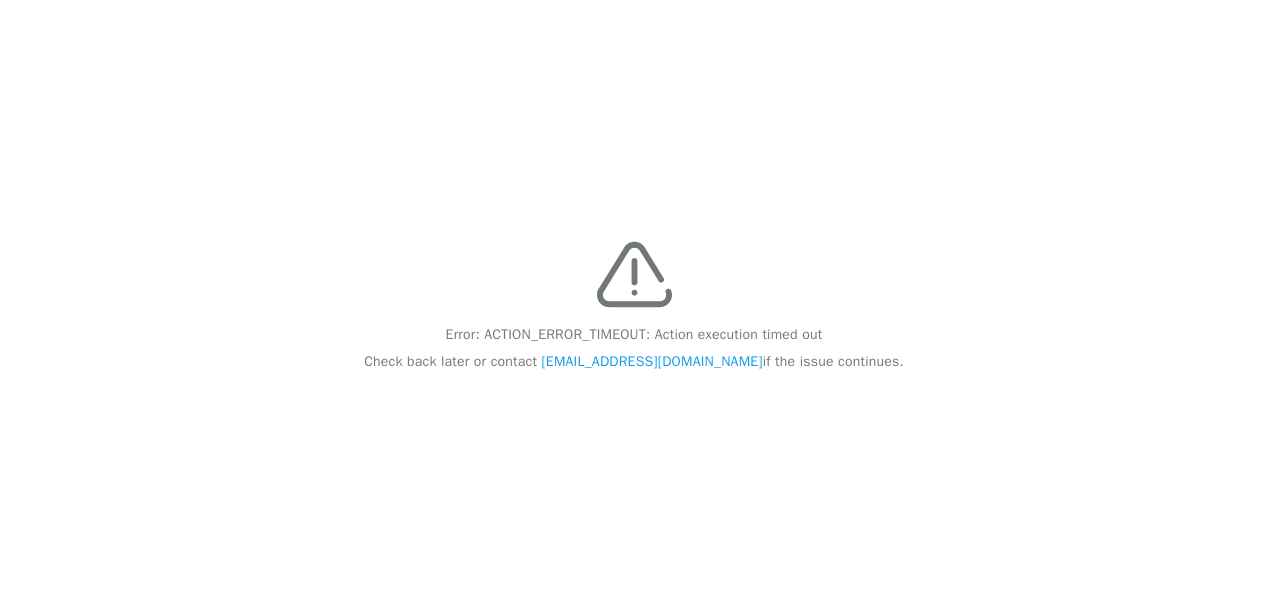 scroll, scrollTop: 0, scrollLeft: 0, axis: both 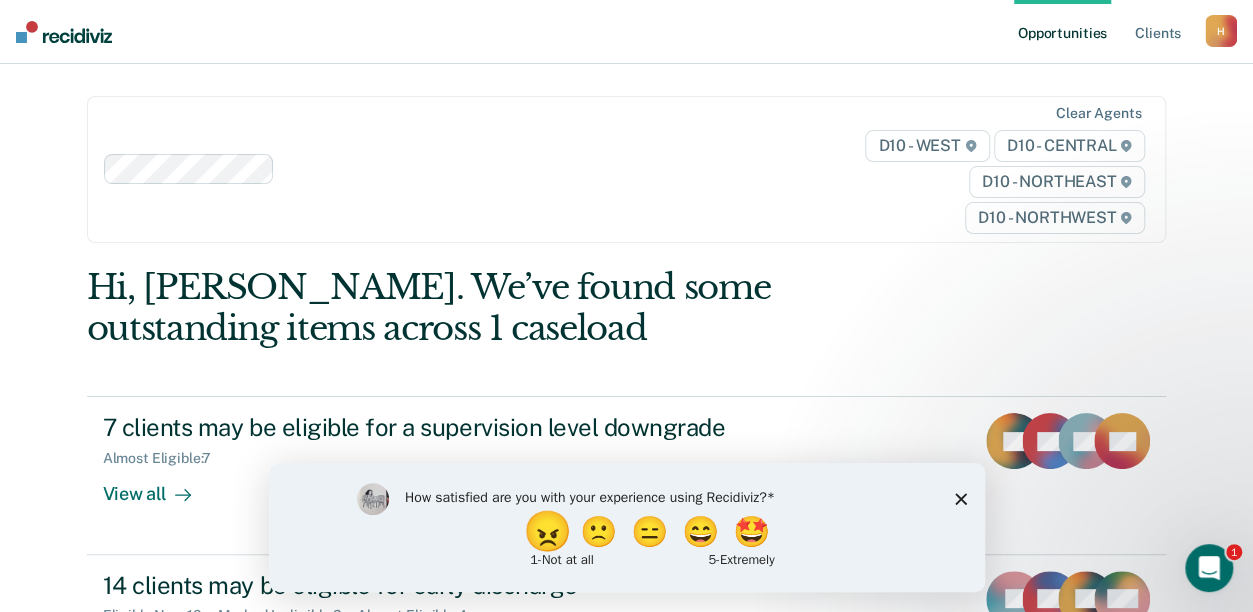 click on "😠" at bounding box center [548, 531] 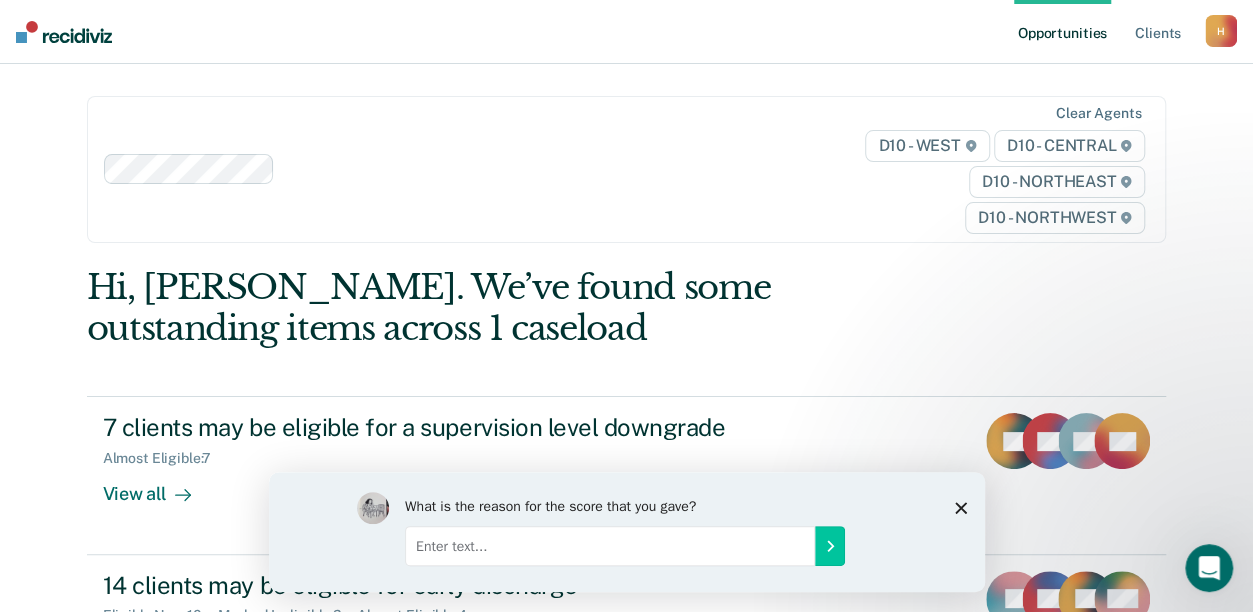 click 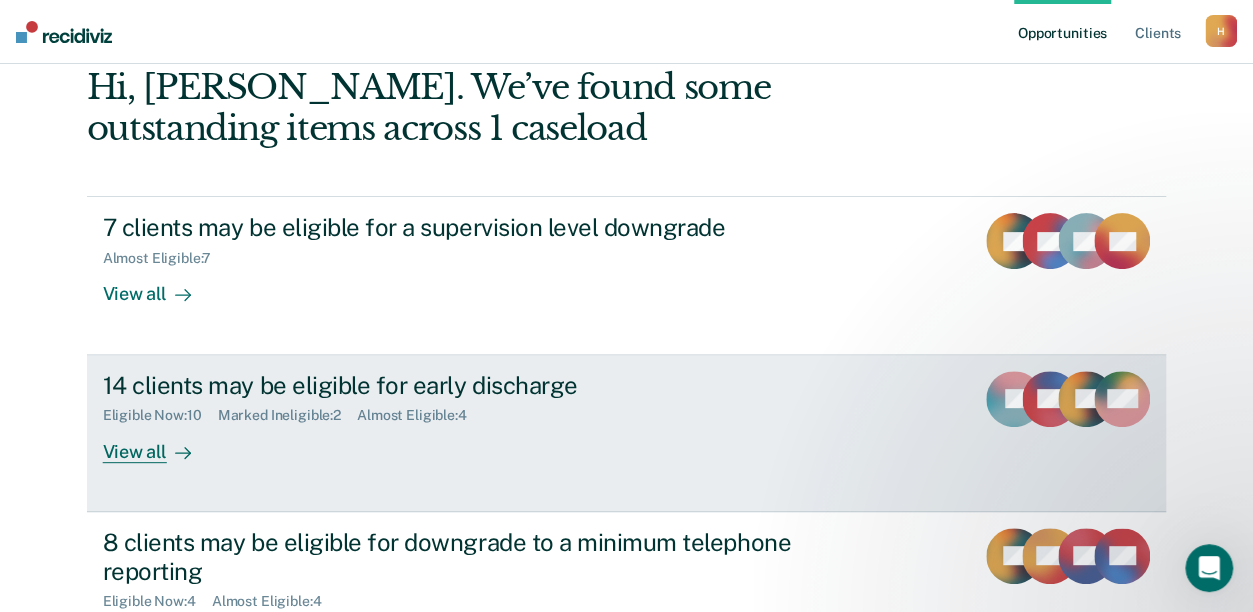 scroll, scrollTop: 200, scrollLeft: 0, axis: vertical 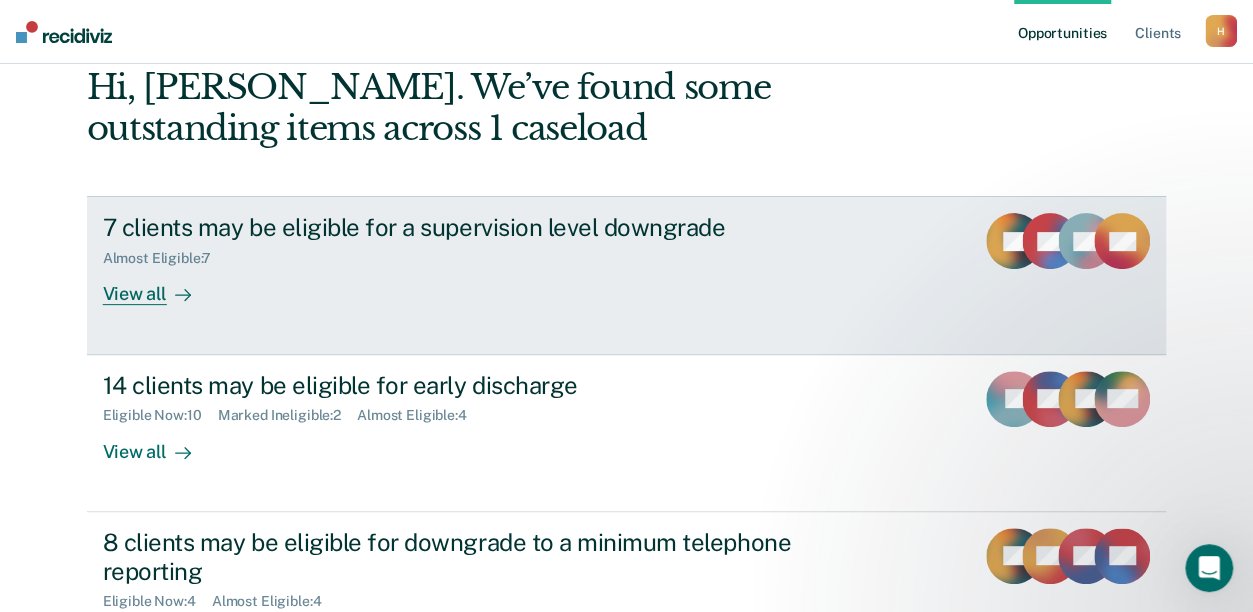 click on "View all" at bounding box center (159, 286) 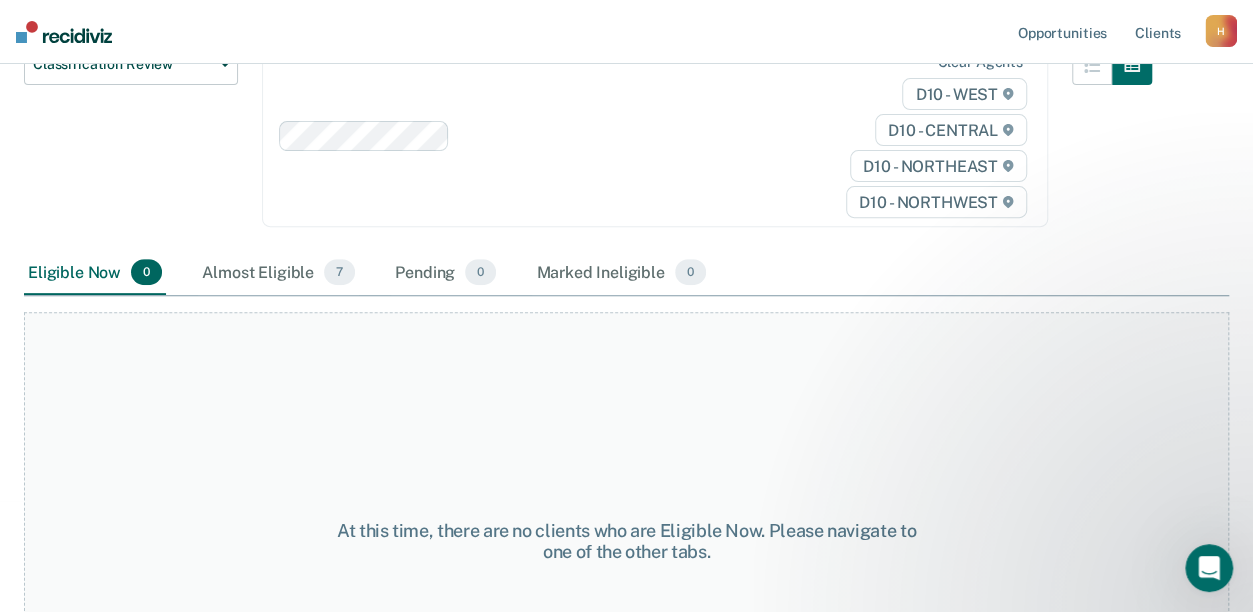 scroll, scrollTop: 118, scrollLeft: 0, axis: vertical 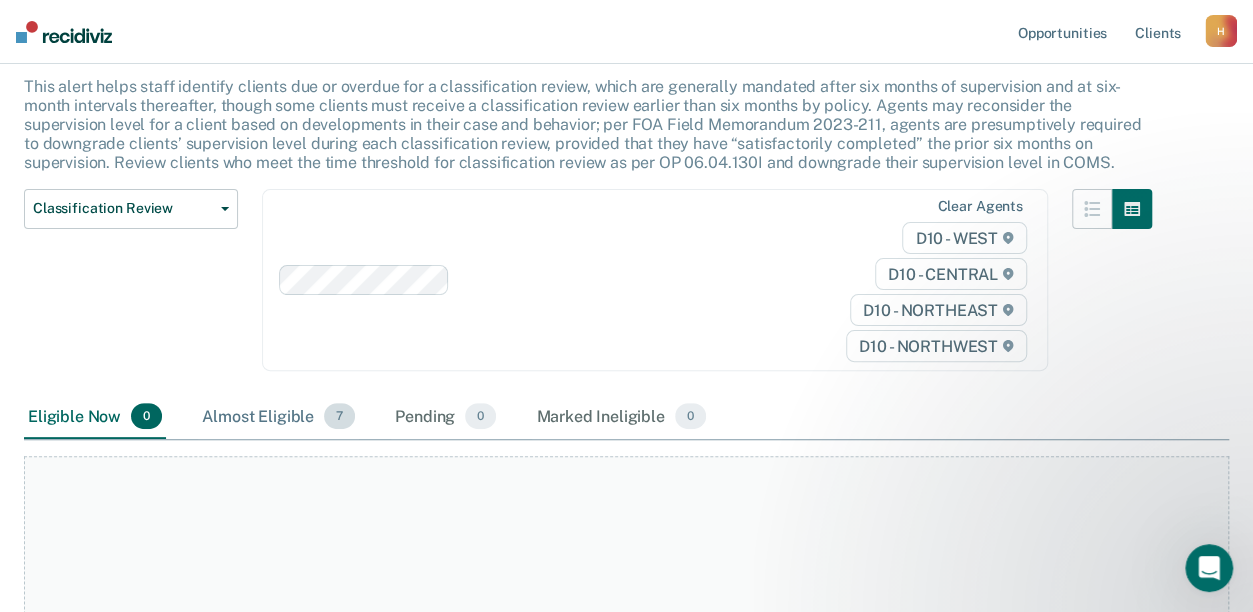 click on "Almost Eligible 7" at bounding box center [278, 417] 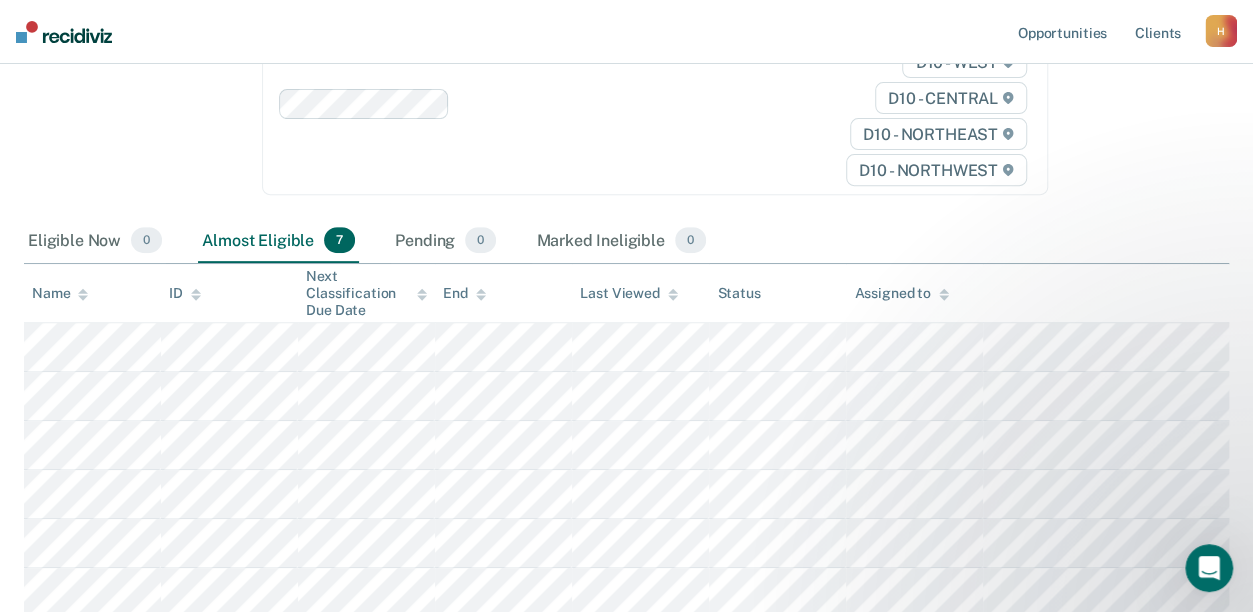 scroll, scrollTop: 318, scrollLeft: 0, axis: vertical 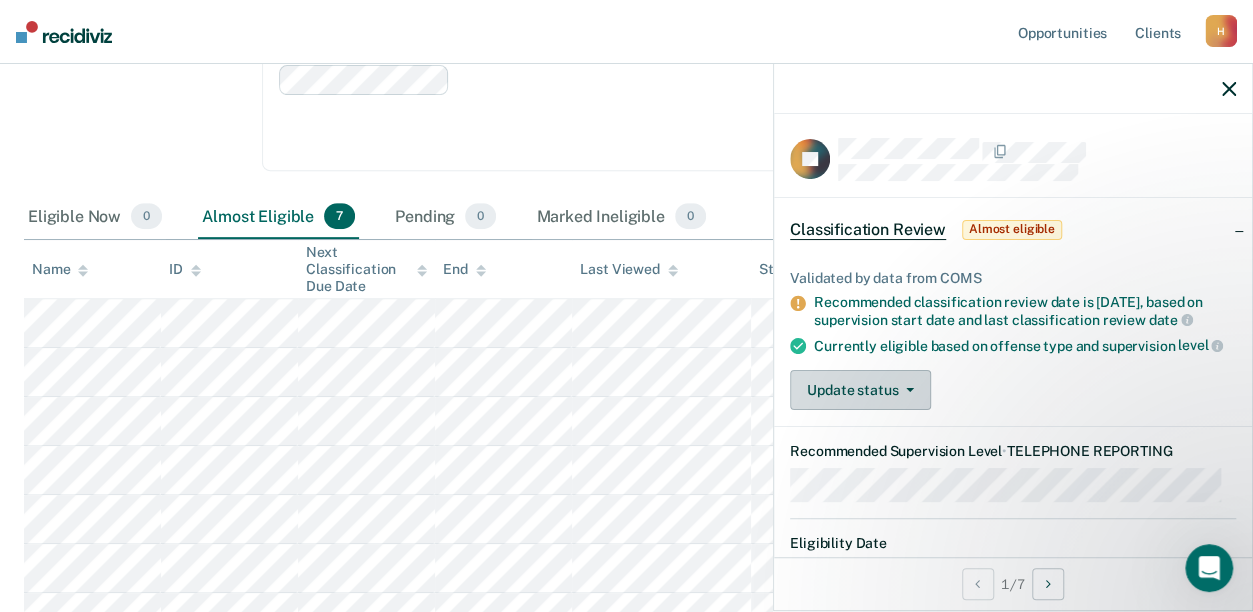 click 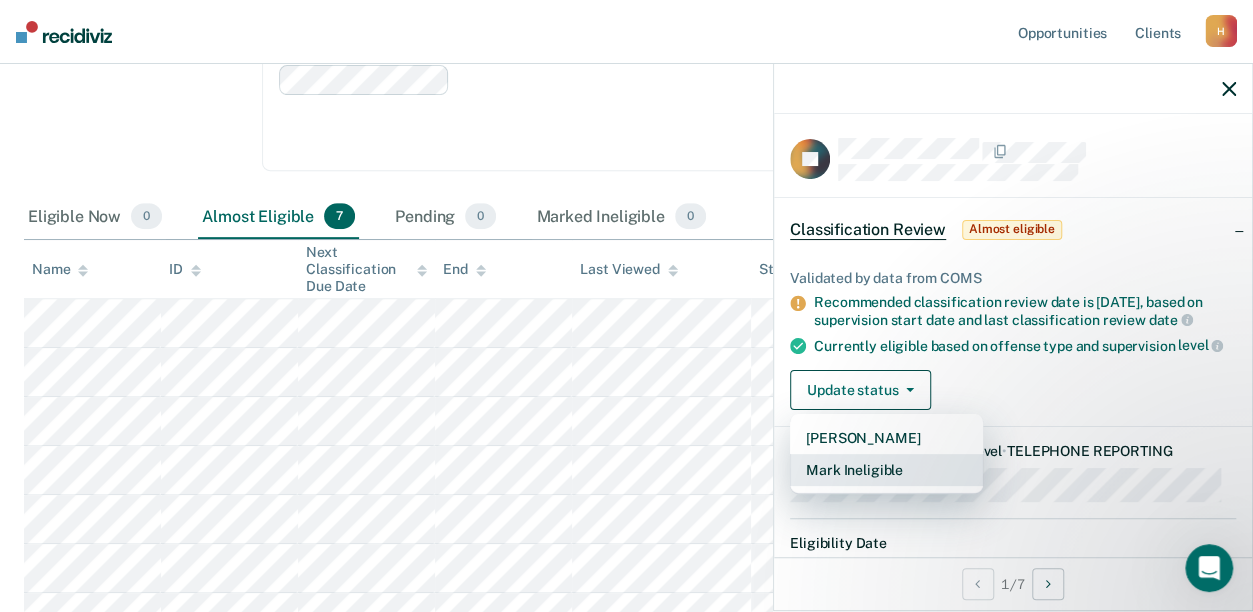click on "Mark Ineligible" at bounding box center (886, 470) 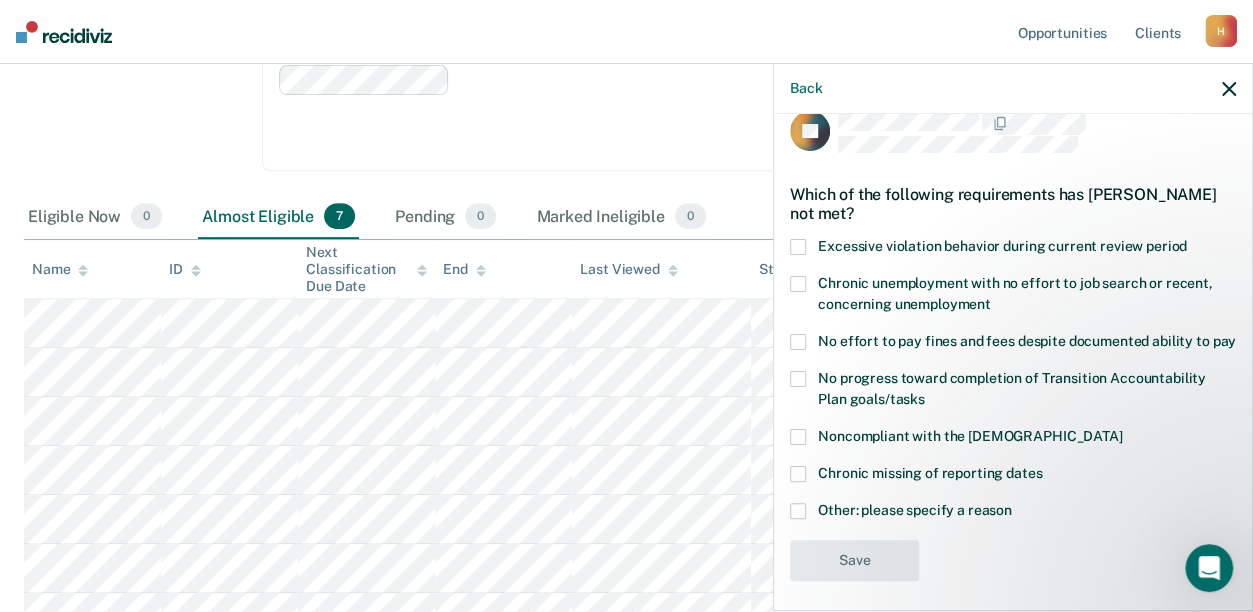 scroll, scrollTop: 55, scrollLeft: 0, axis: vertical 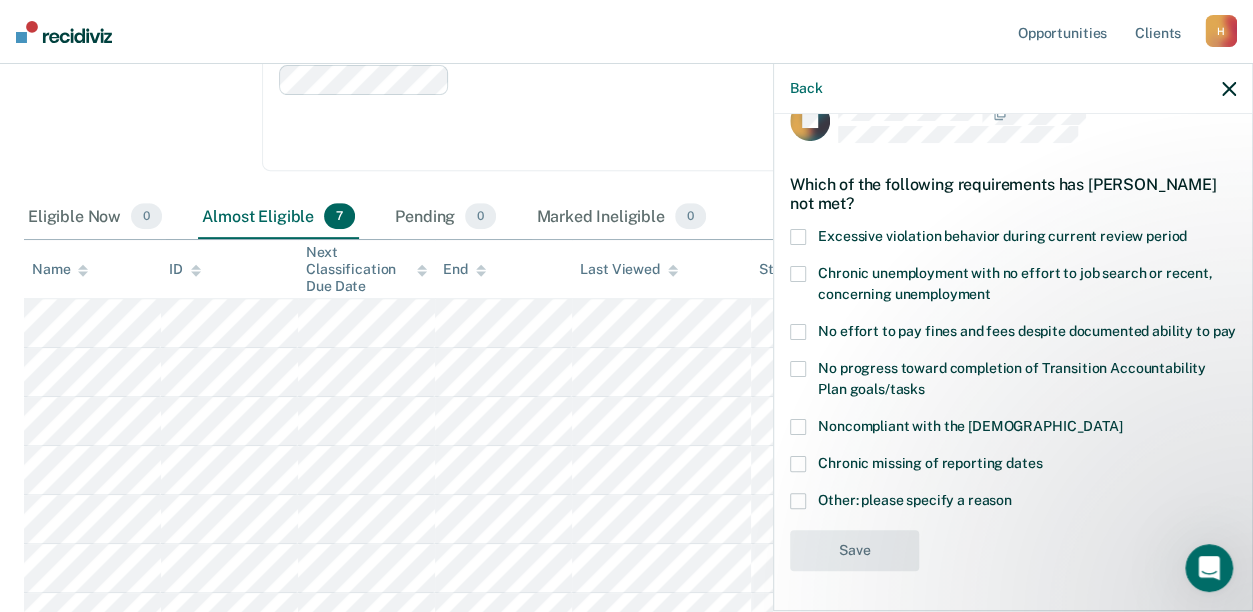 click on "Chronic missing of reporting dates" at bounding box center [1013, 474] 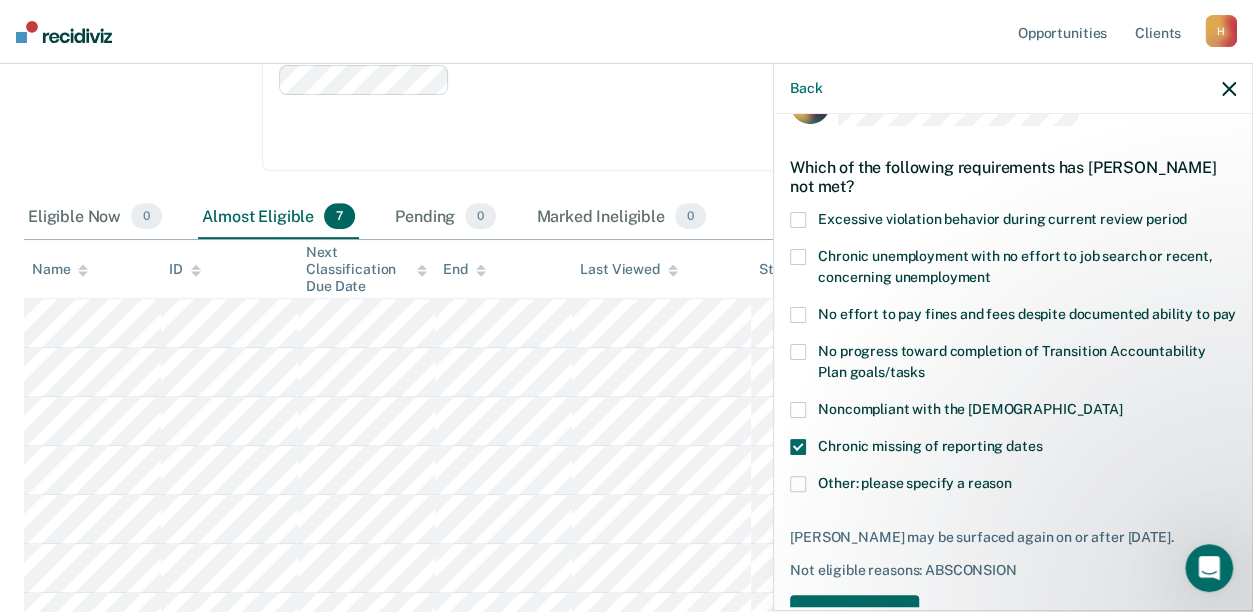 scroll, scrollTop: 154, scrollLeft: 0, axis: vertical 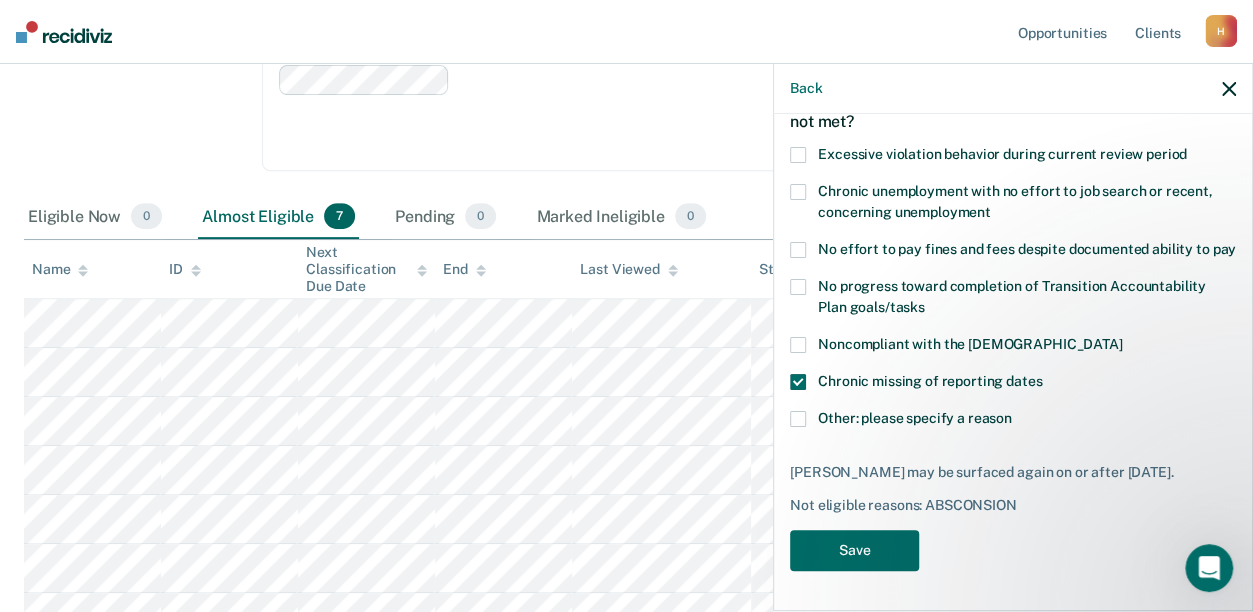 click at bounding box center [798, 419] 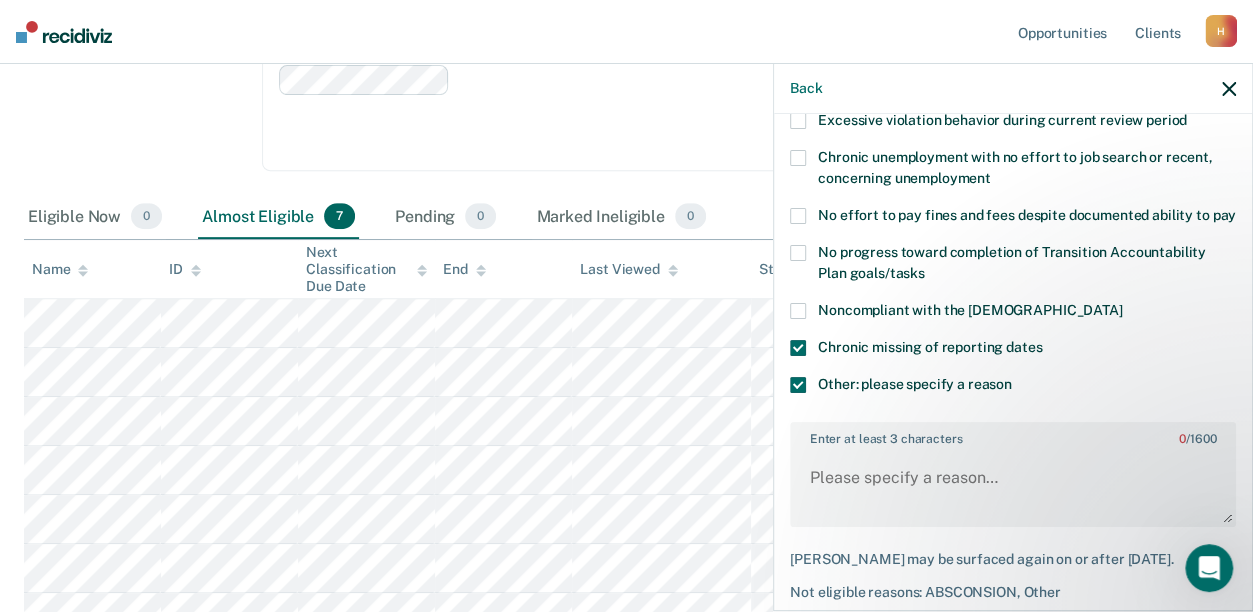 click at bounding box center [798, 348] 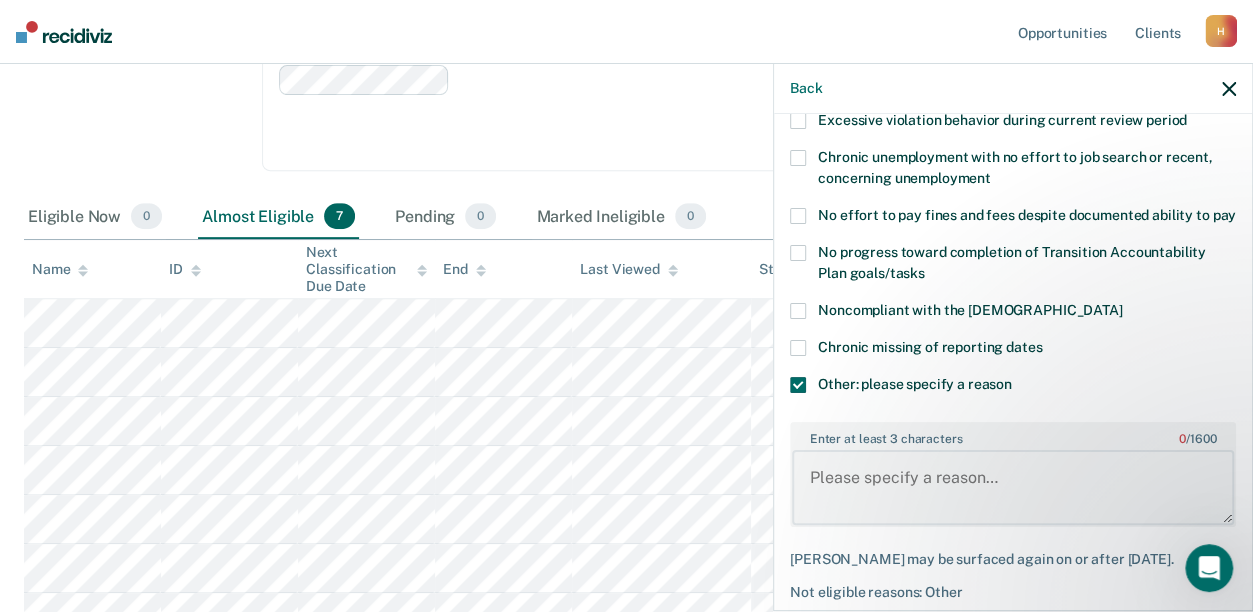 click on "Enter at least 3 characters 0  /  1600" at bounding box center (1013, 487) 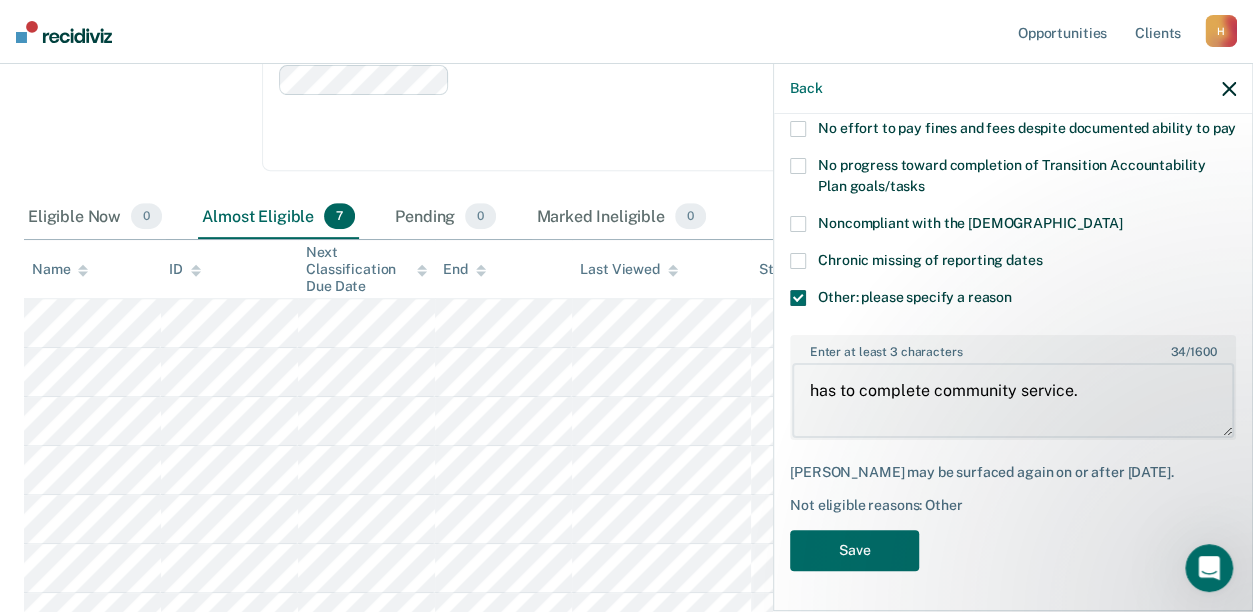 scroll, scrollTop: 275, scrollLeft: 0, axis: vertical 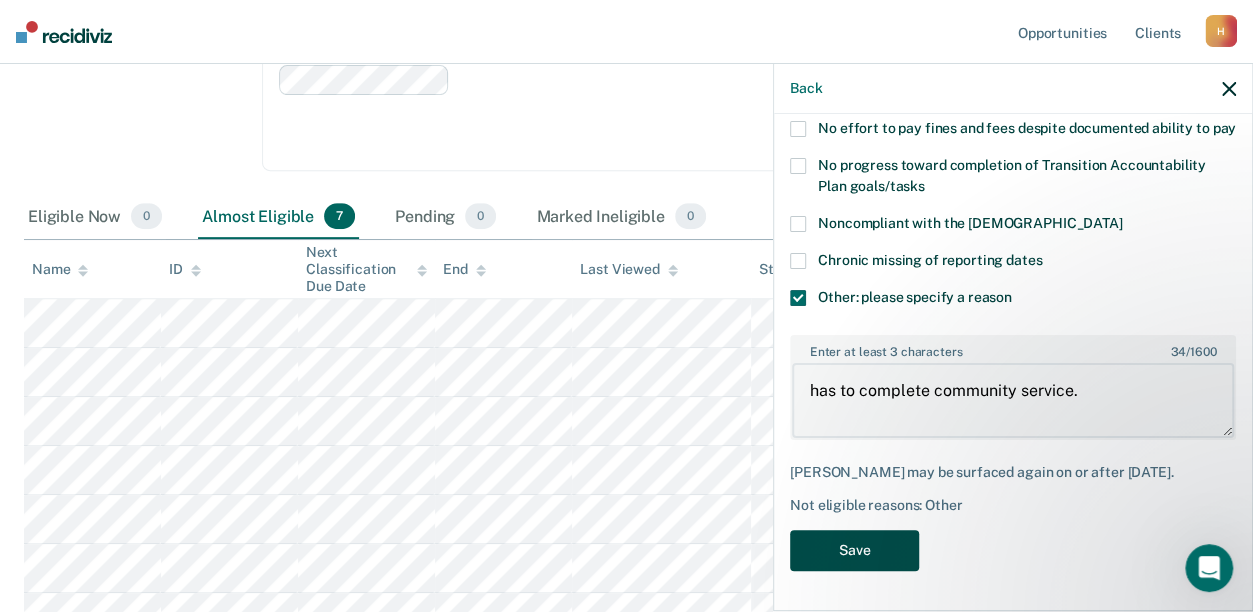 type on "has to complete community service." 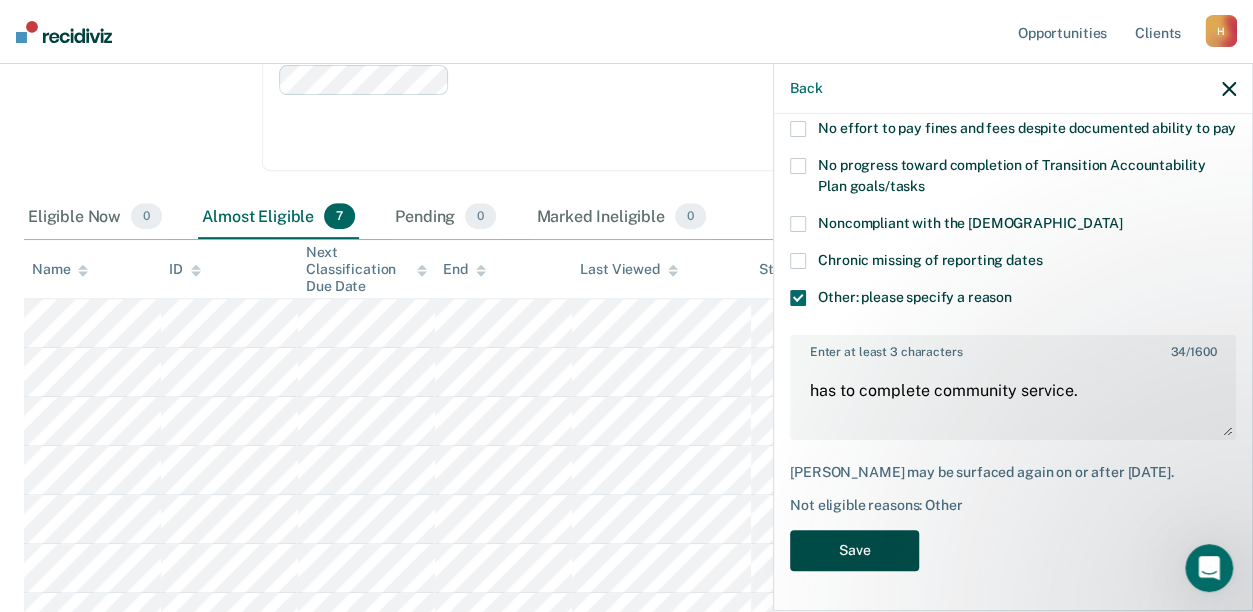 click on "Save" at bounding box center [854, 550] 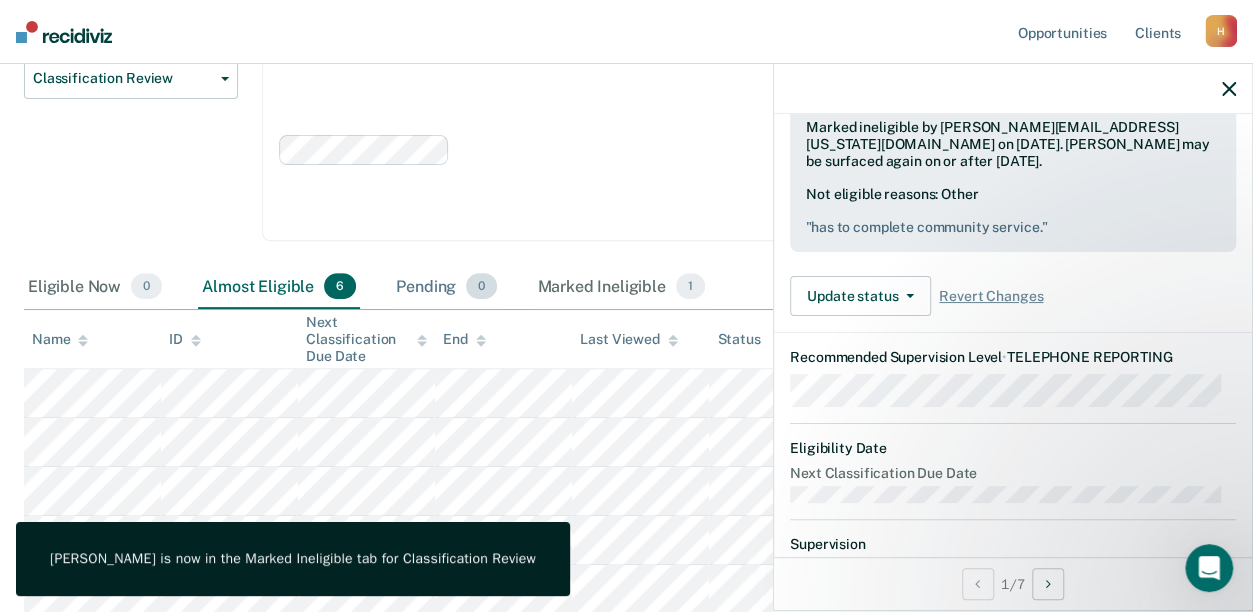 scroll, scrollTop: 418, scrollLeft: 0, axis: vertical 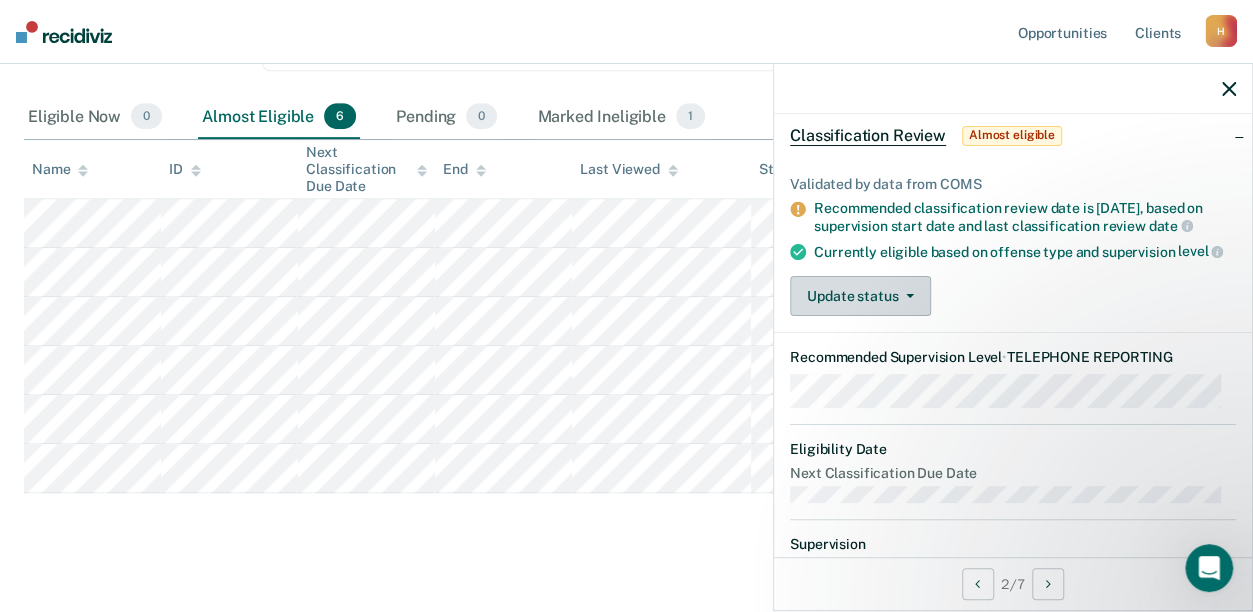 click on "Update status" at bounding box center (860, 296) 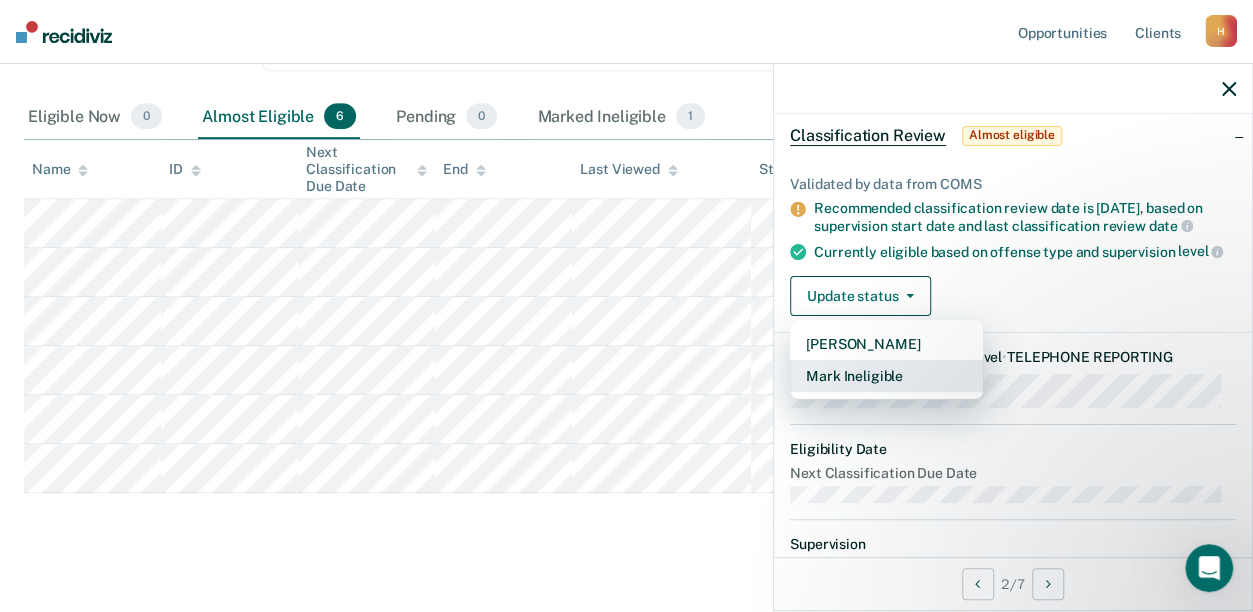 click on "Mark Ineligible" at bounding box center (886, 376) 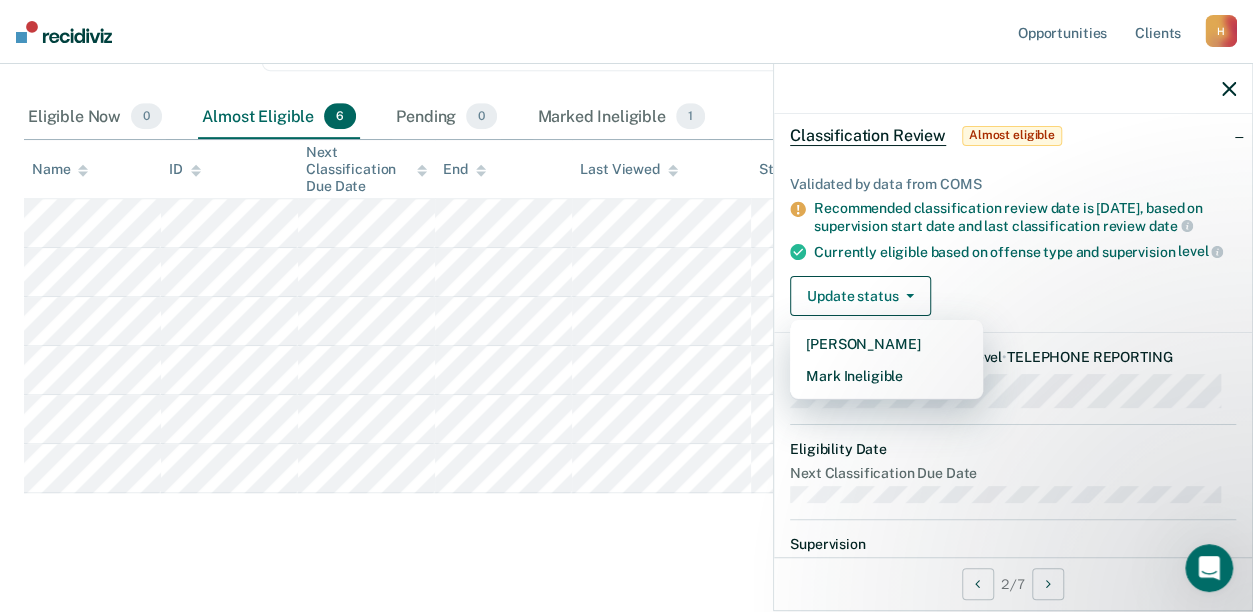 scroll, scrollTop: 55, scrollLeft: 0, axis: vertical 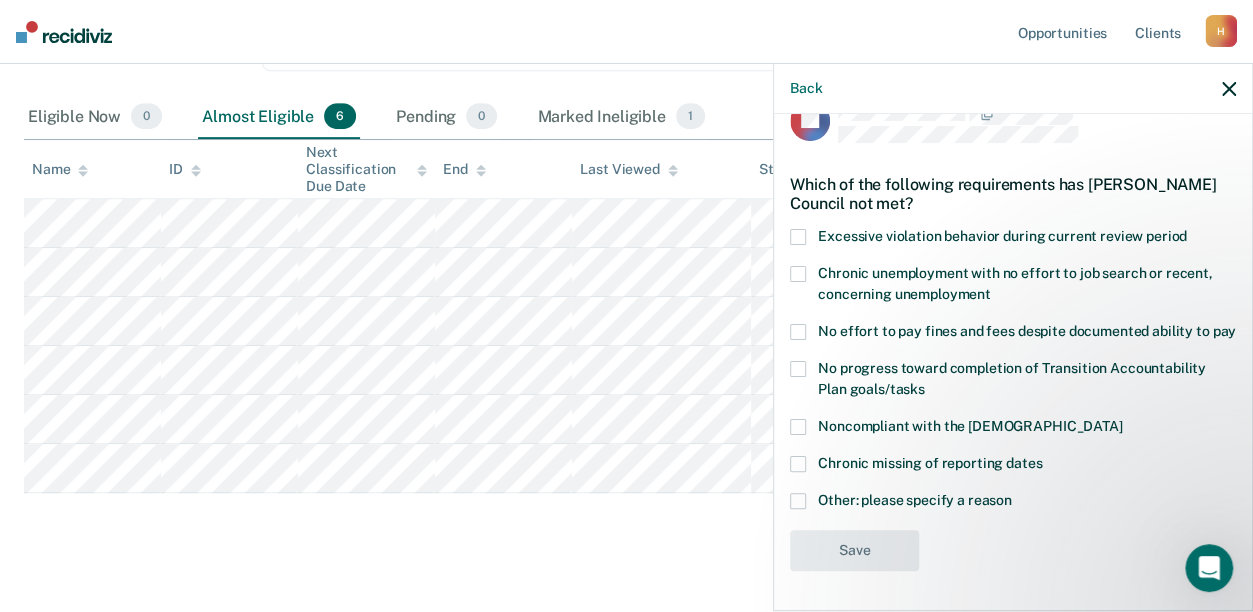 click at bounding box center [798, 501] 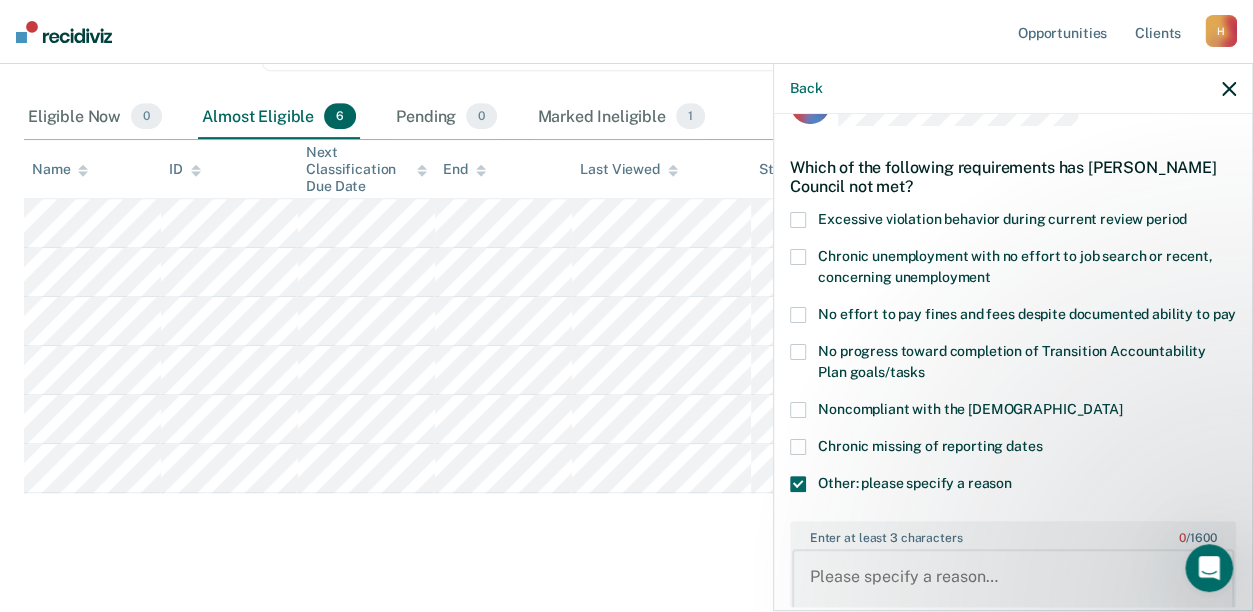 click on "Enter at least 3 characters 0  /  1600" at bounding box center [1013, 586] 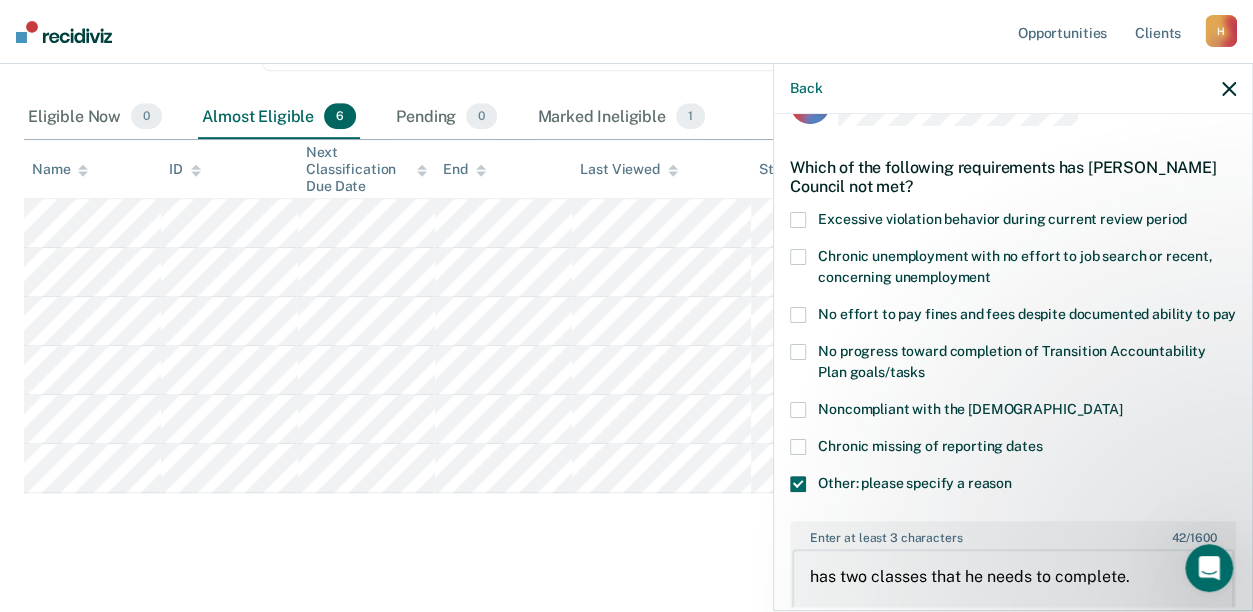 scroll, scrollTop: 275, scrollLeft: 0, axis: vertical 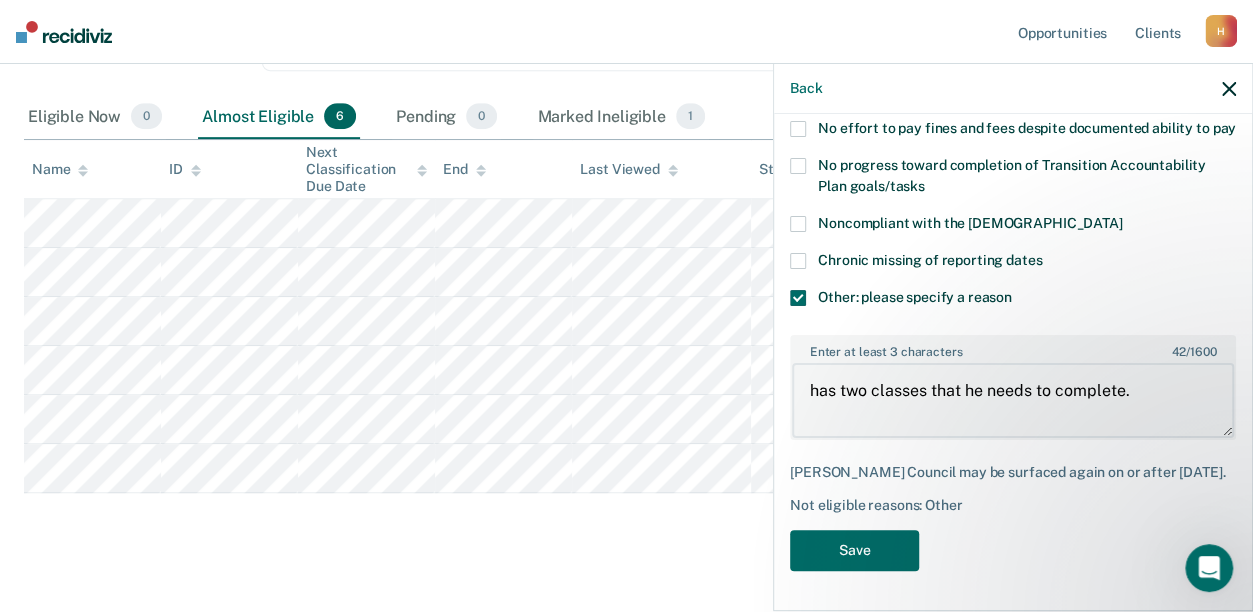 type on "has two classes that he needs to complete." 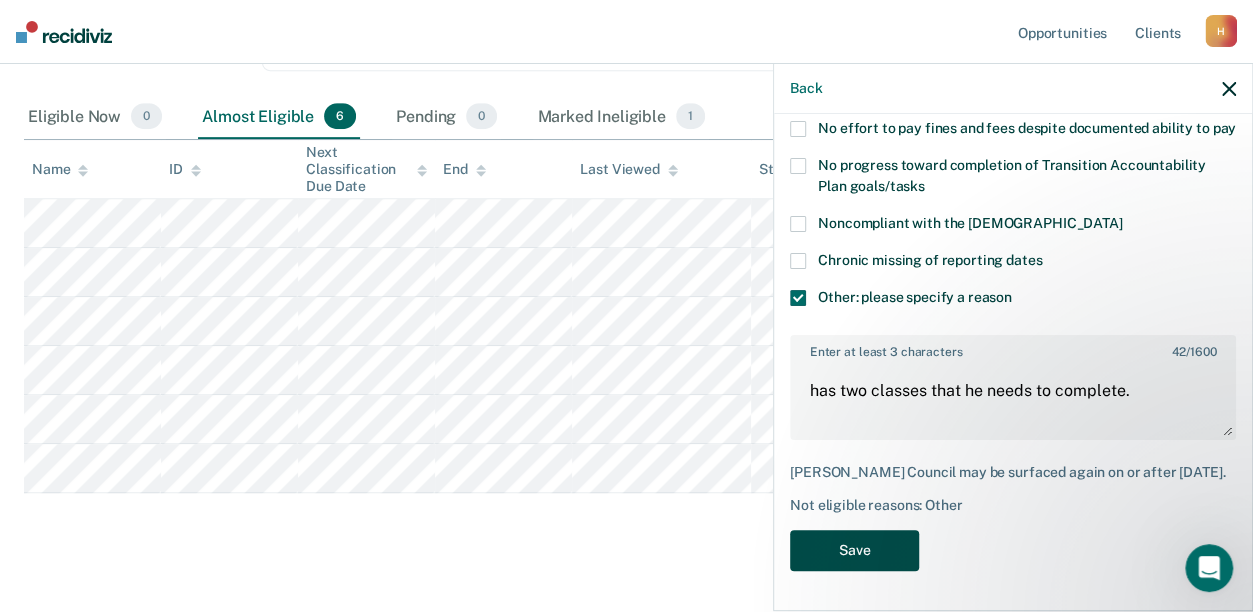 click on "Save" at bounding box center (854, 550) 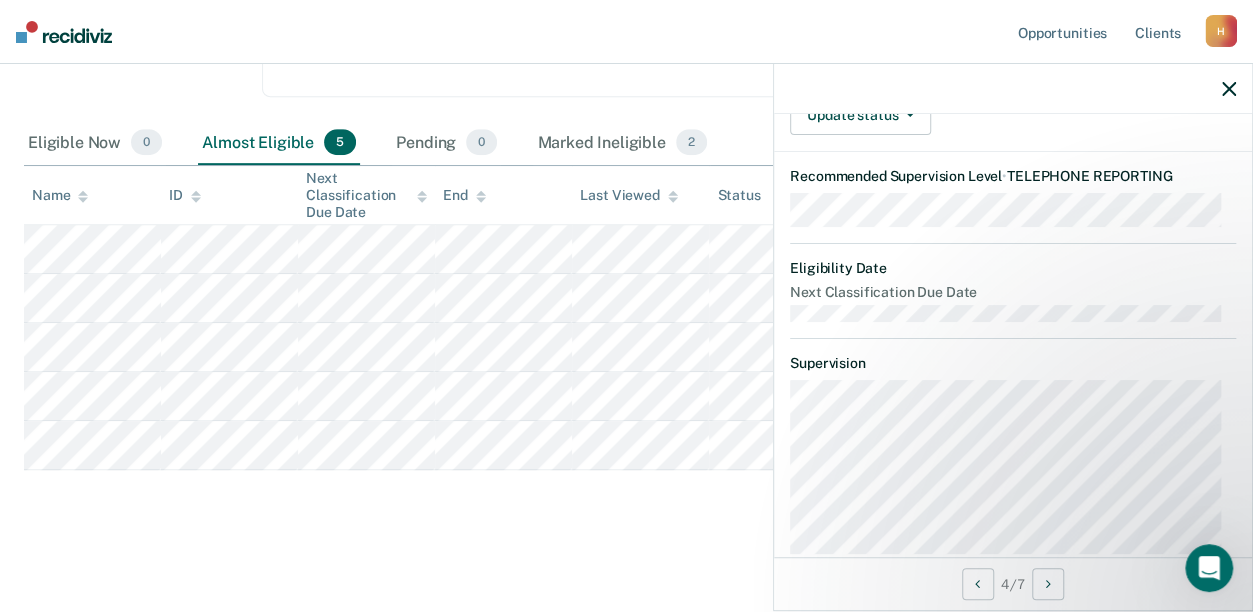scroll, scrollTop: 112, scrollLeft: 0, axis: vertical 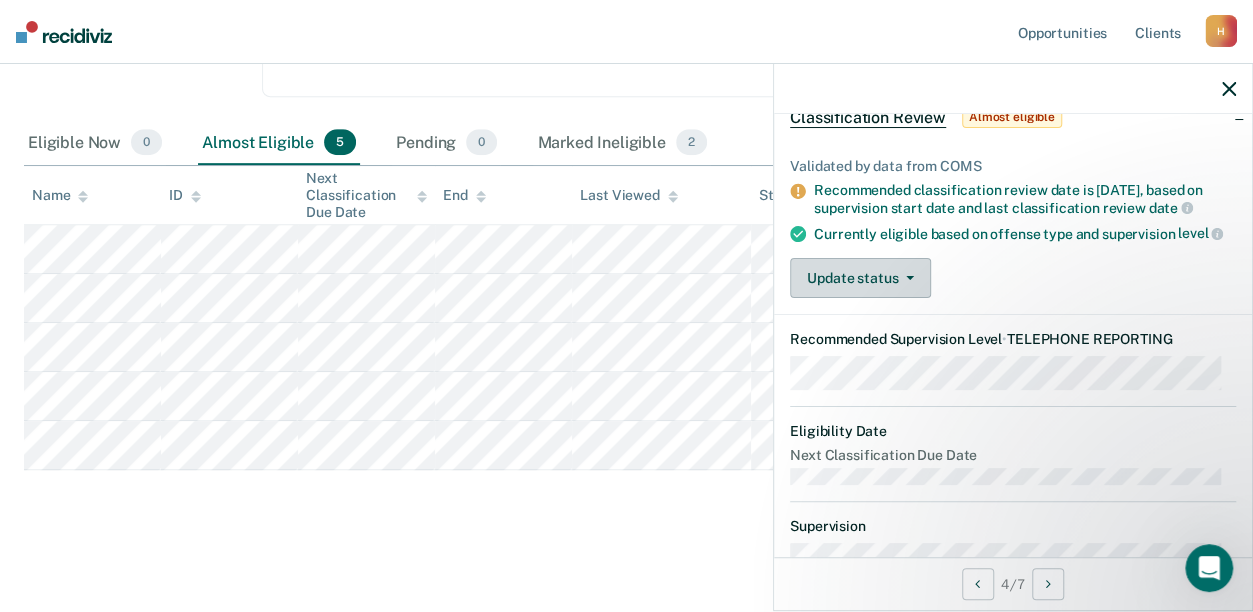 click on "Update status" at bounding box center (860, 278) 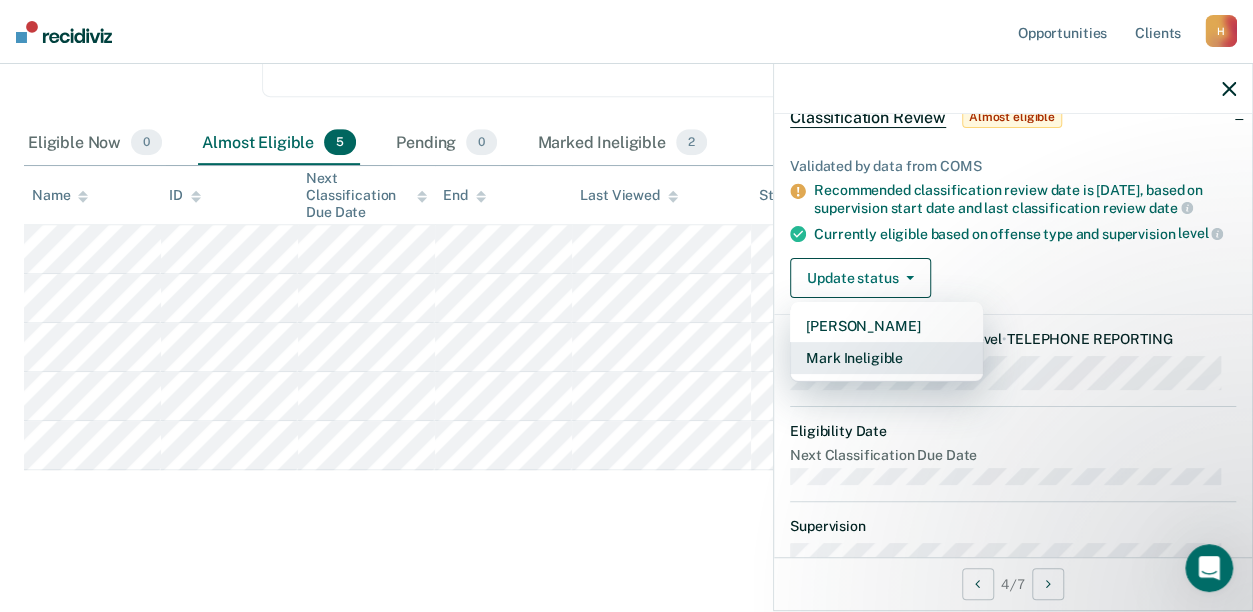 click on "Mark Ineligible" at bounding box center [886, 358] 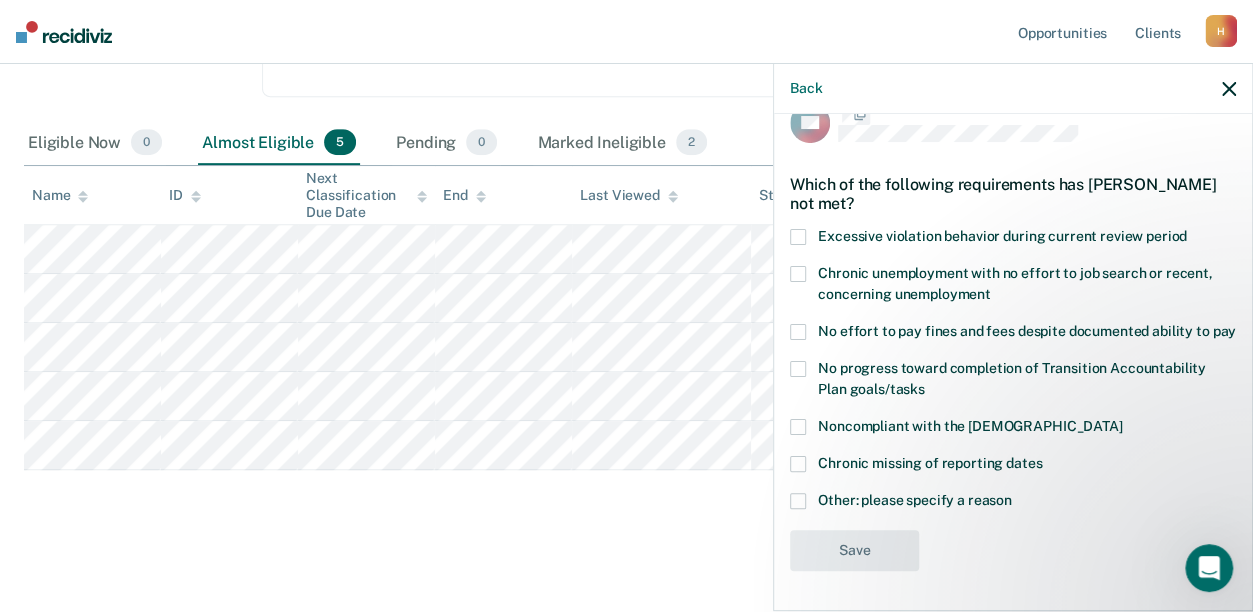scroll, scrollTop: 55, scrollLeft: 0, axis: vertical 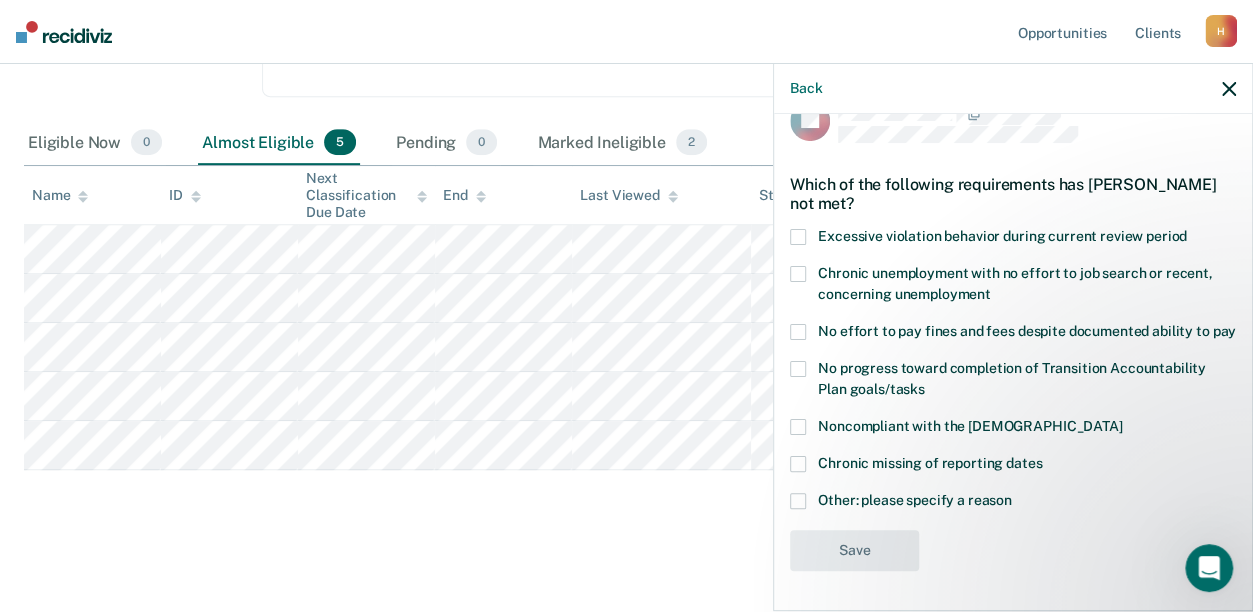 click at bounding box center [798, 332] 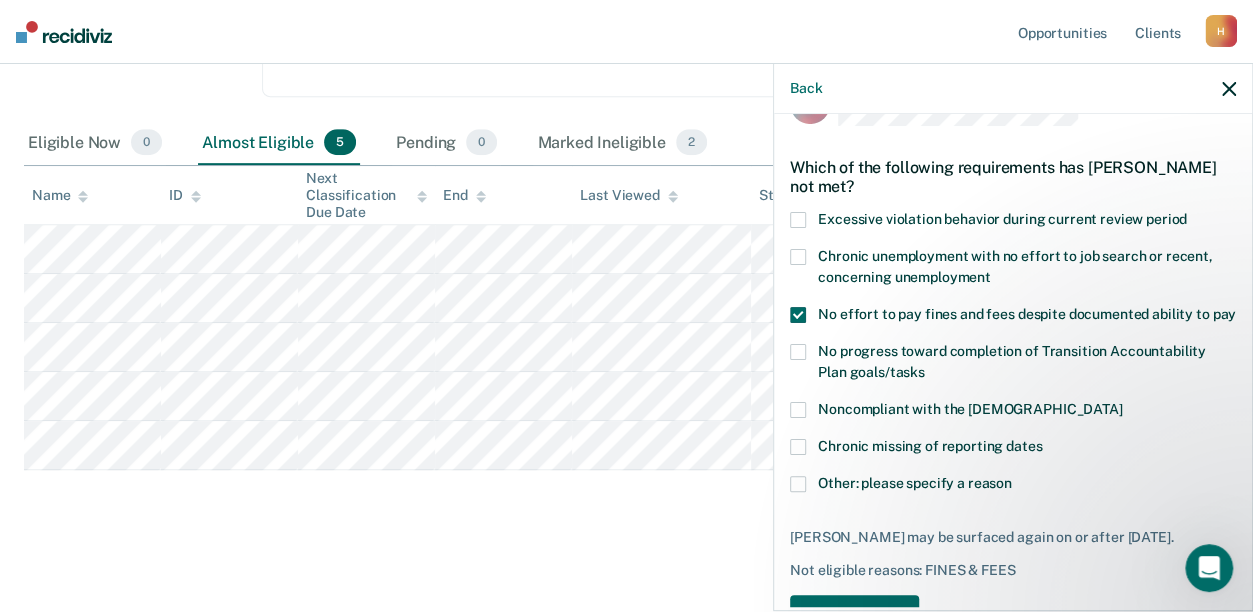 scroll, scrollTop: 137, scrollLeft: 0, axis: vertical 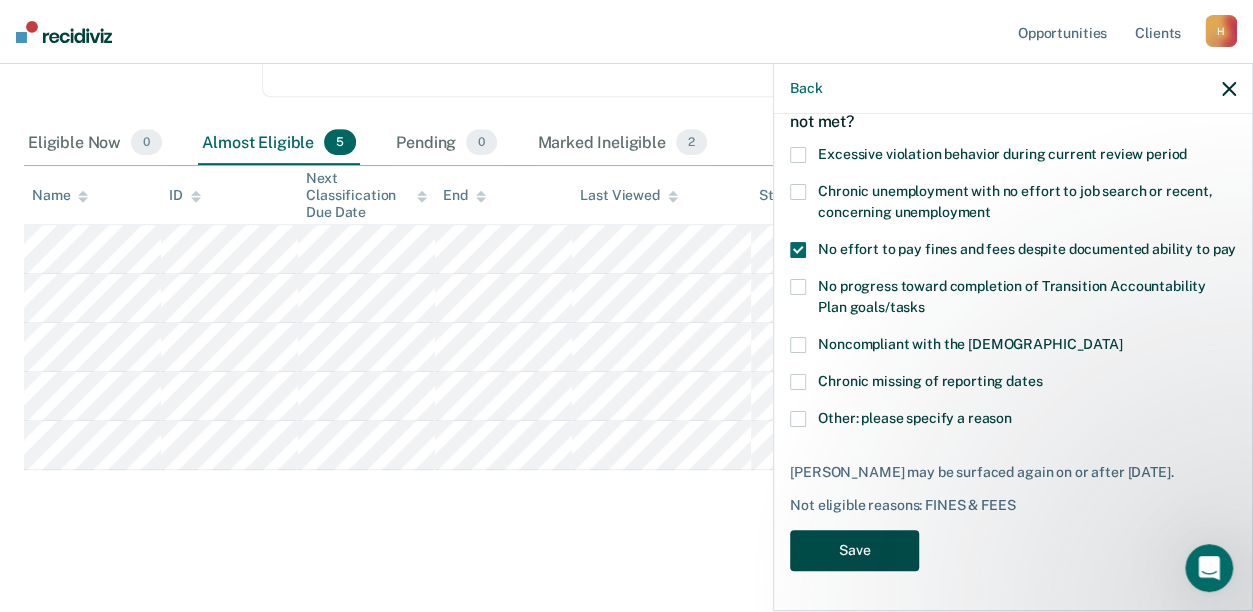 click on "Save" at bounding box center (854, 550) 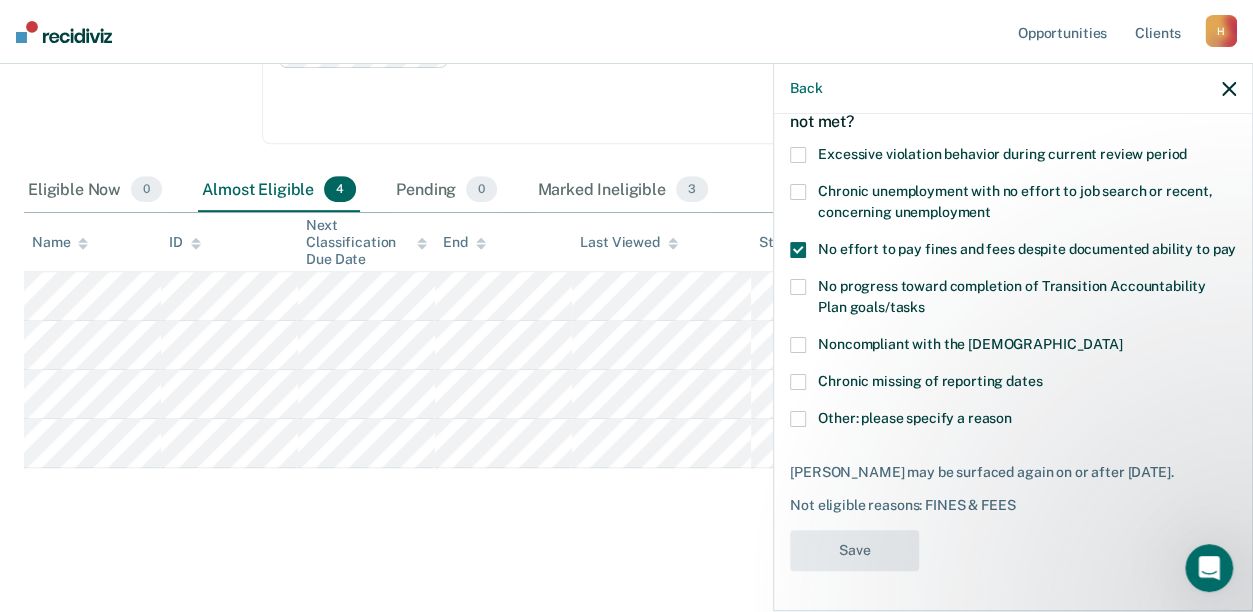 scroll, scrollTop: 344, scrollLeft: 0, axis: vertical 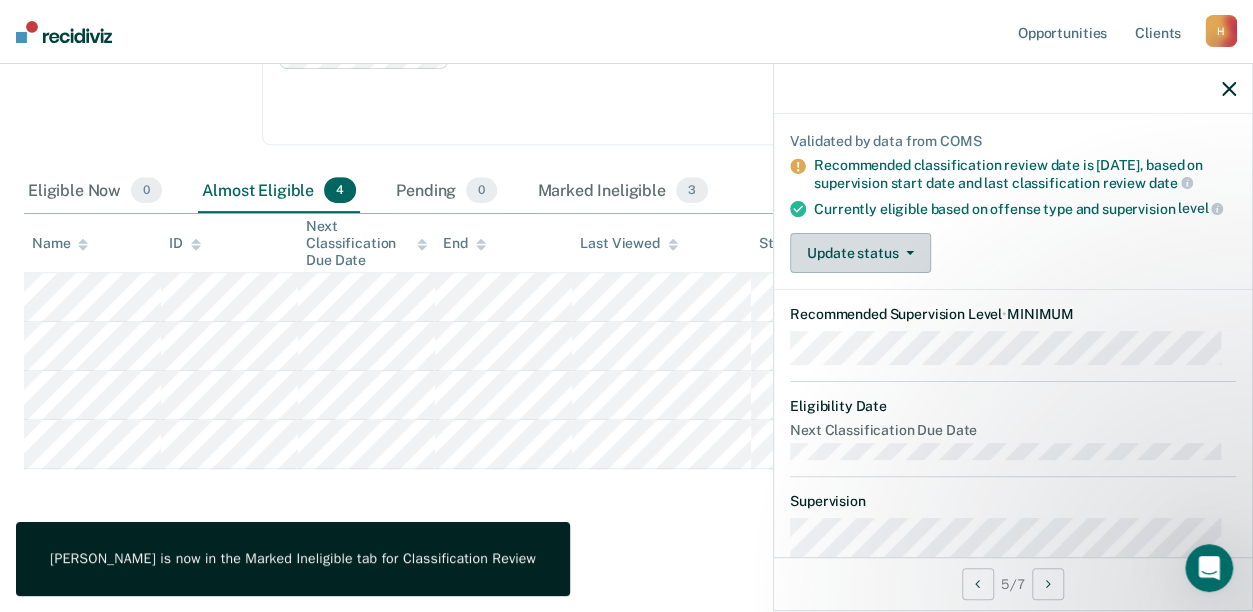 click on "Update status" at bounding box center (860, 253) 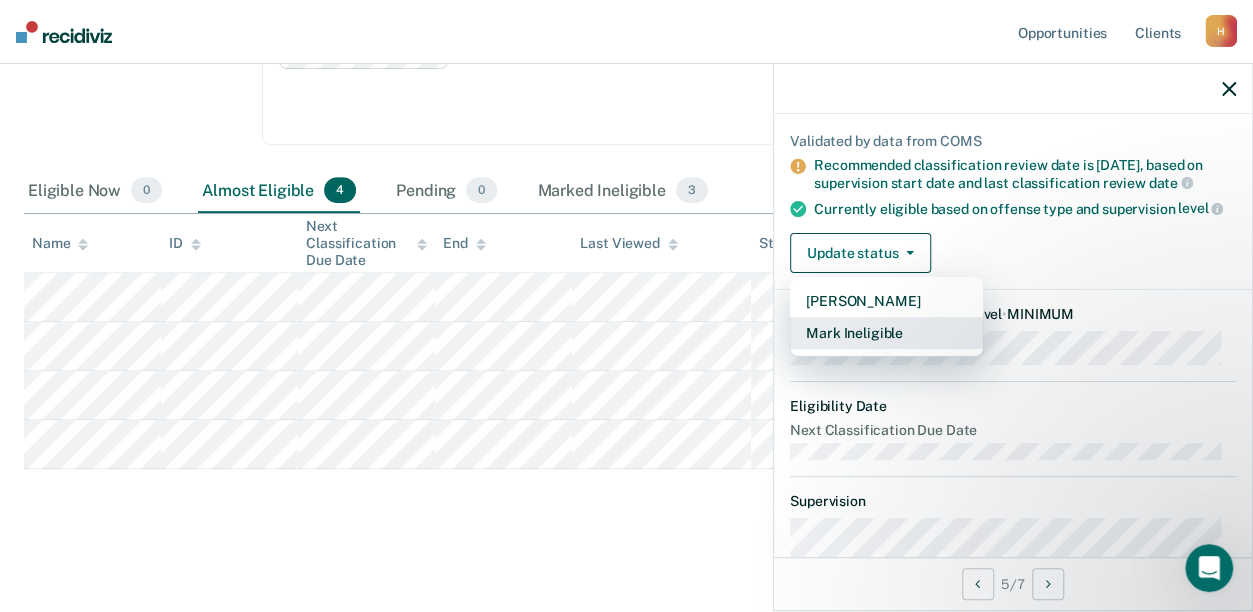 click on "Mark Ineligible" at bounding box center [886, 333] 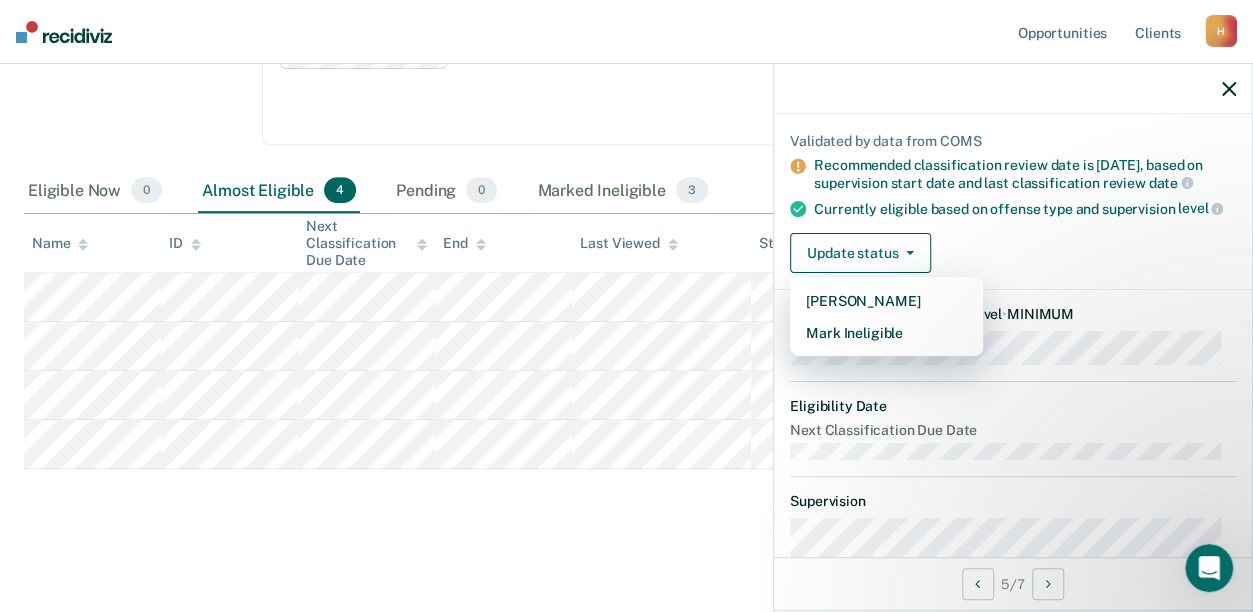 scroll, scrollTop: 55, scrollLeft: 0, axis: vertical 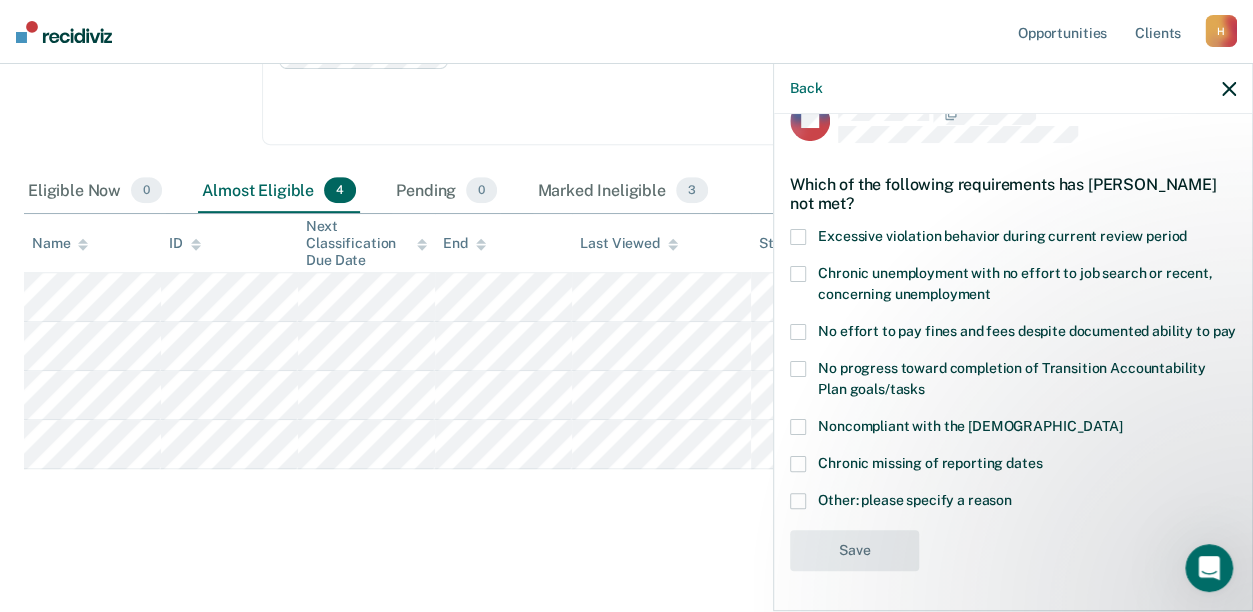 click at bounding box center [798, 332] 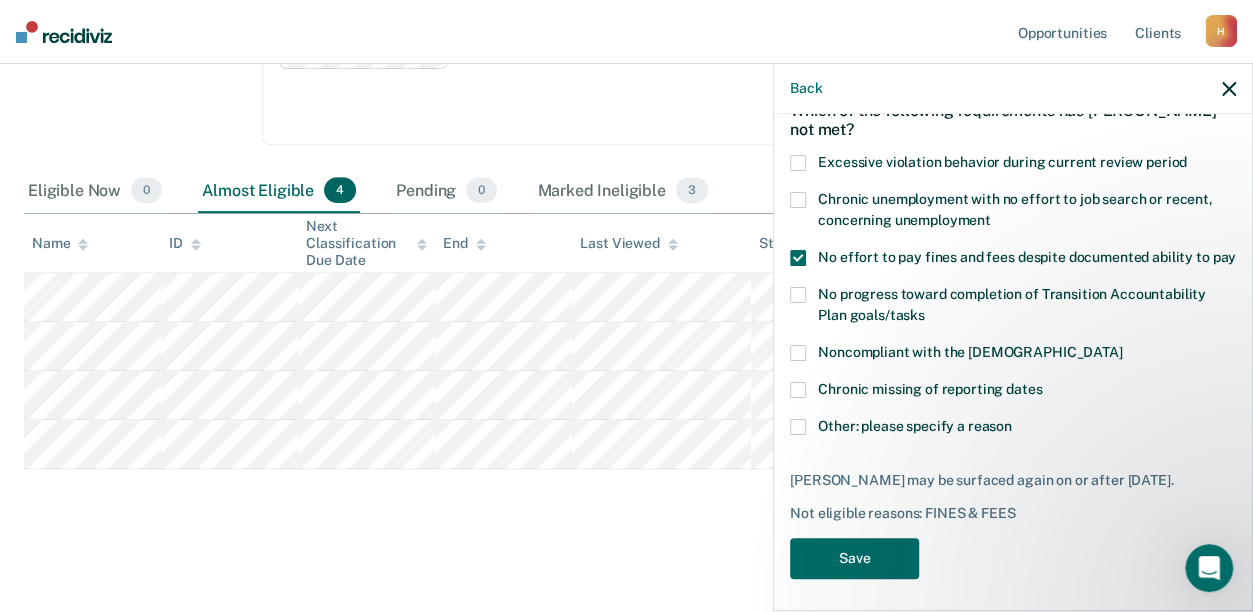 scroll, scrollTop: 137, scrollLeft: 0, axis: vertical 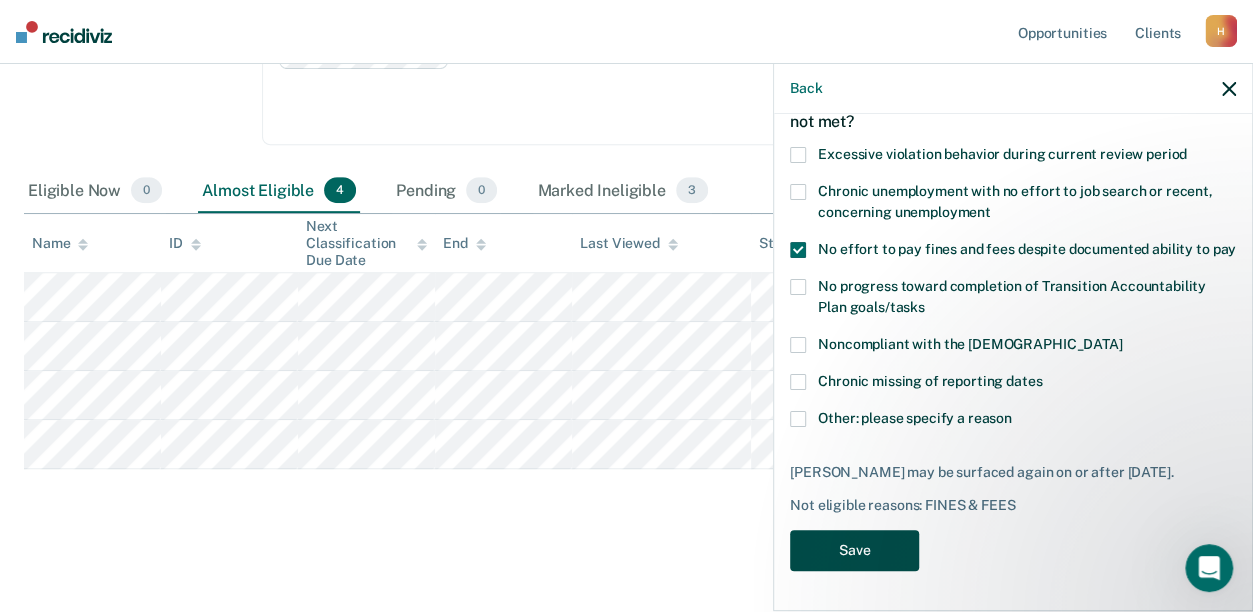 click on "Save" at bounding box center [854, 550] 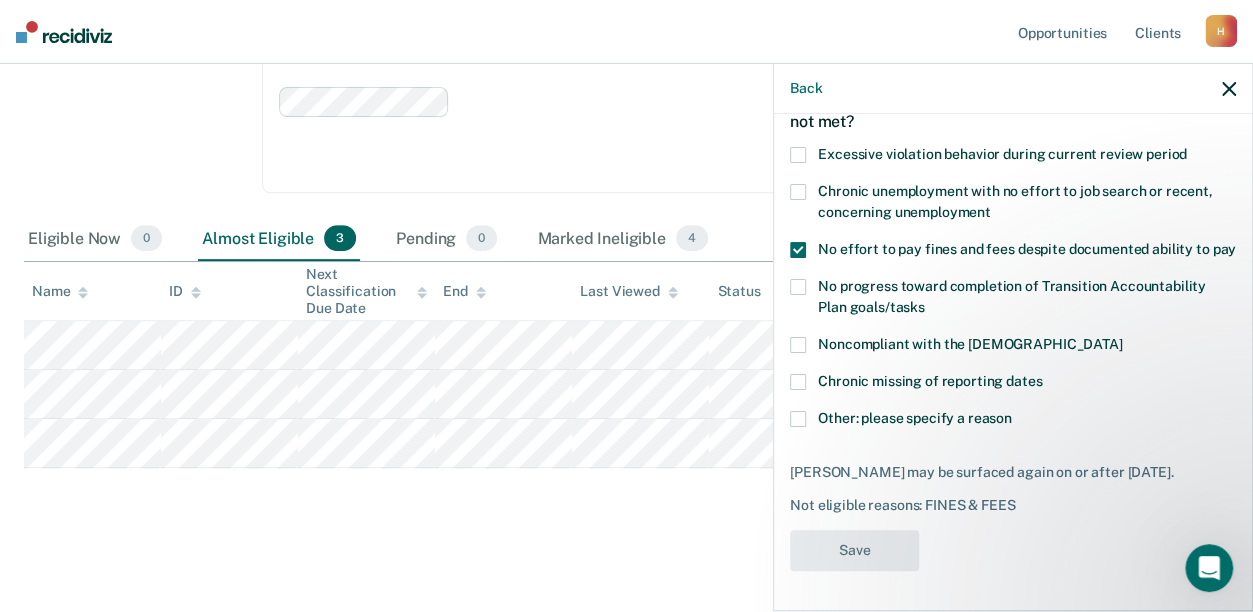 scroll, scrollTop: 294, scrollLeft: 0, axis: vertical 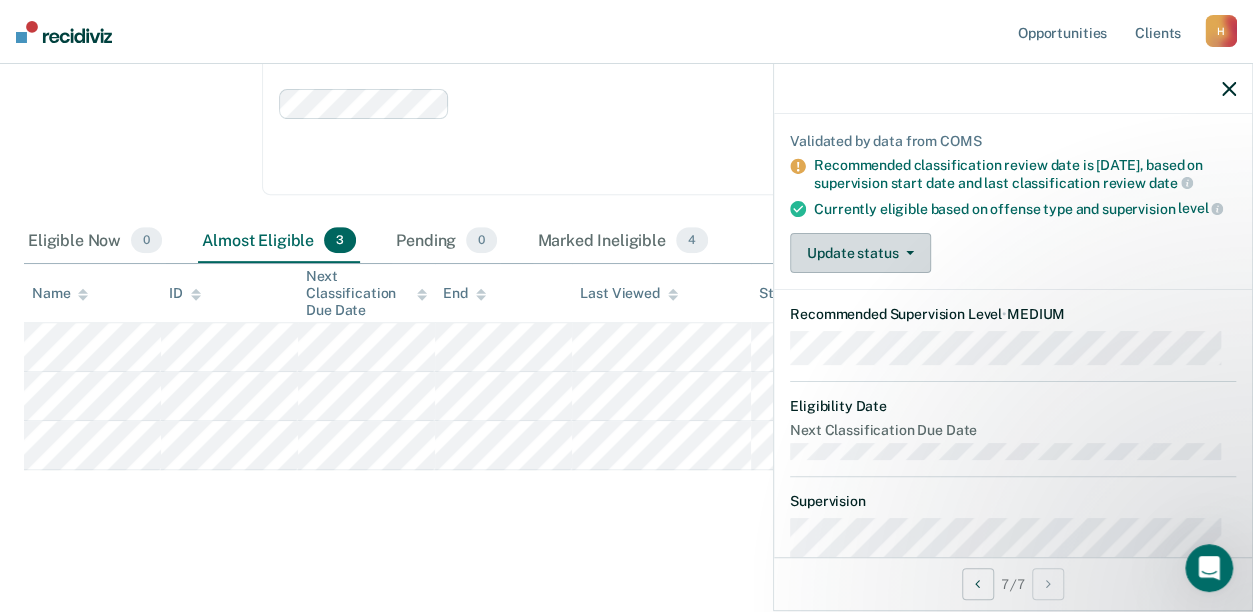 click on "Update status" at bounding box center [860, 253] 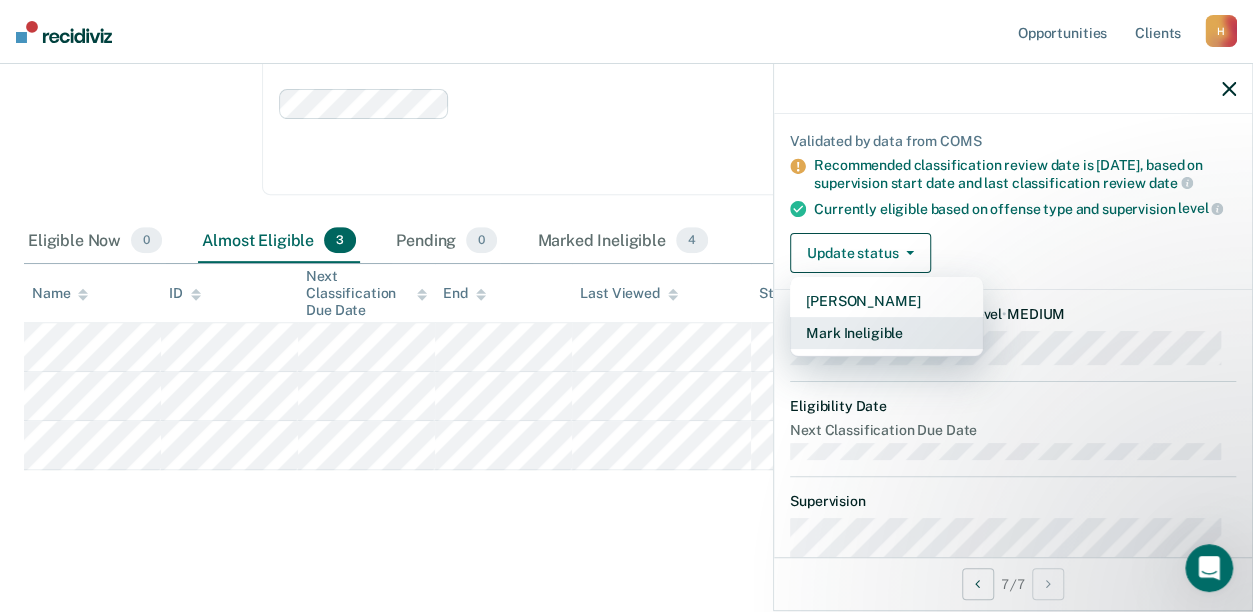 click on "Mark Ineligible" at bounding box center (886, 333) 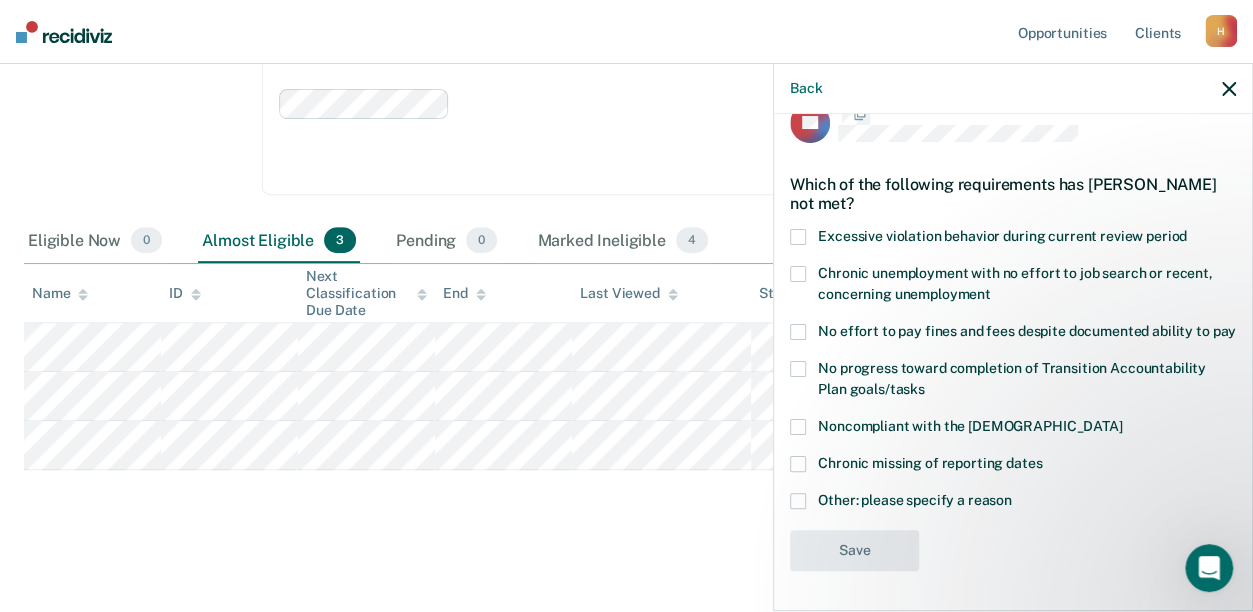scroll, scrollTop: 55, scrollLeft: 0, axis: vertical 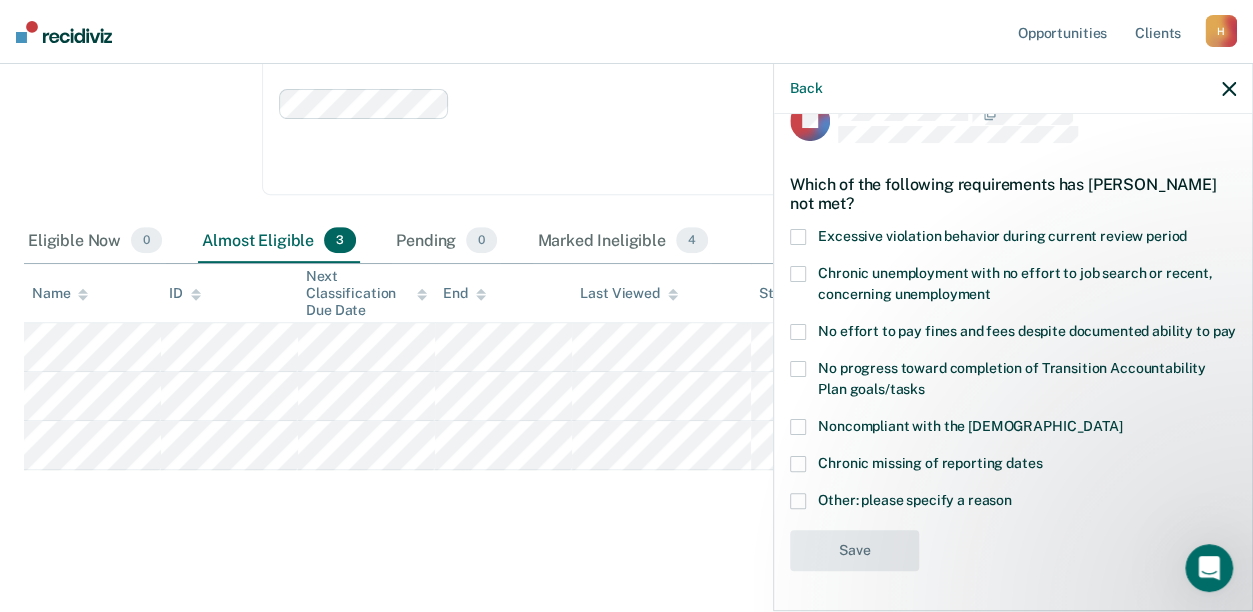 click at bounding box center [798, 332] 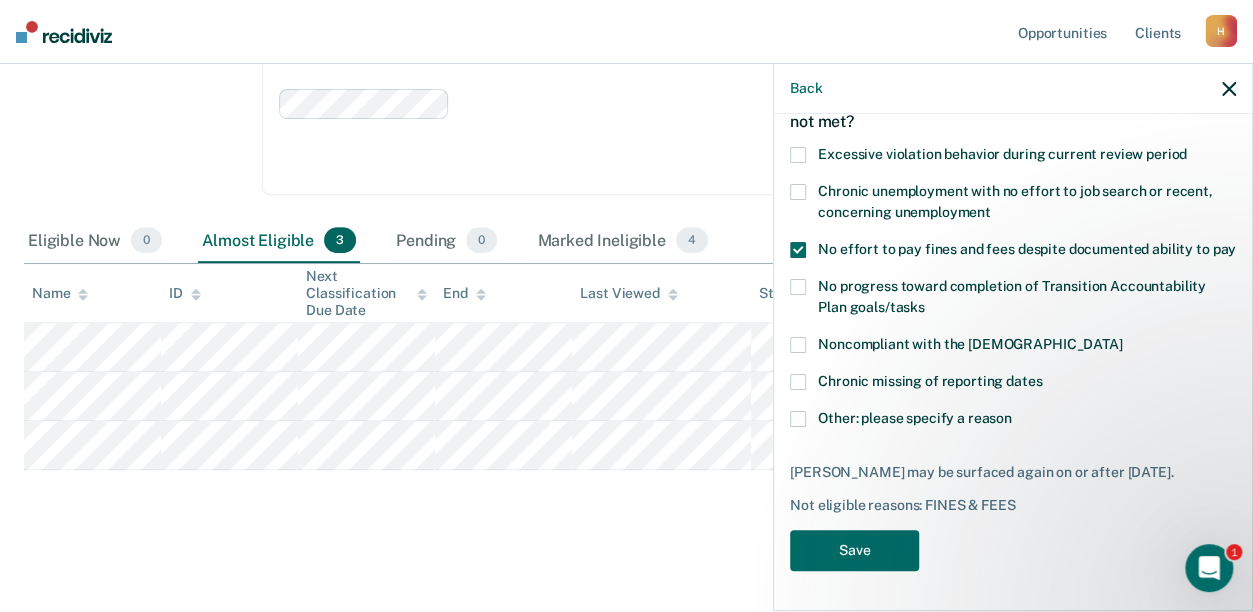 scroll, scrollTop: 154, scrollLeft: 0, axis: vertical 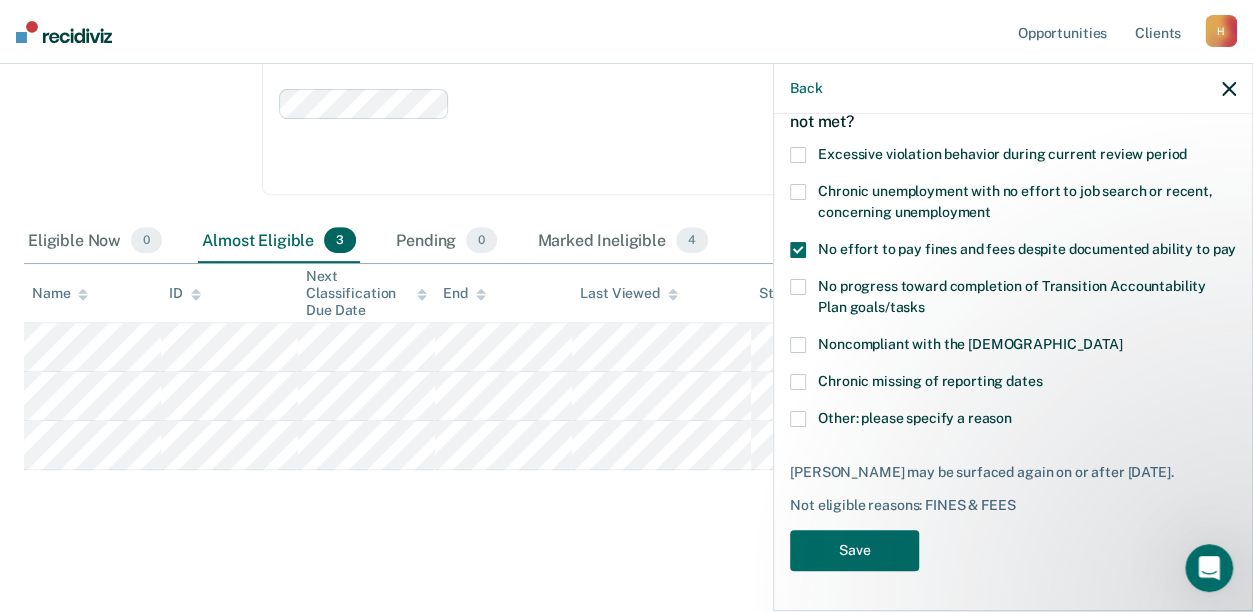 click at bounding box center (798, 419) 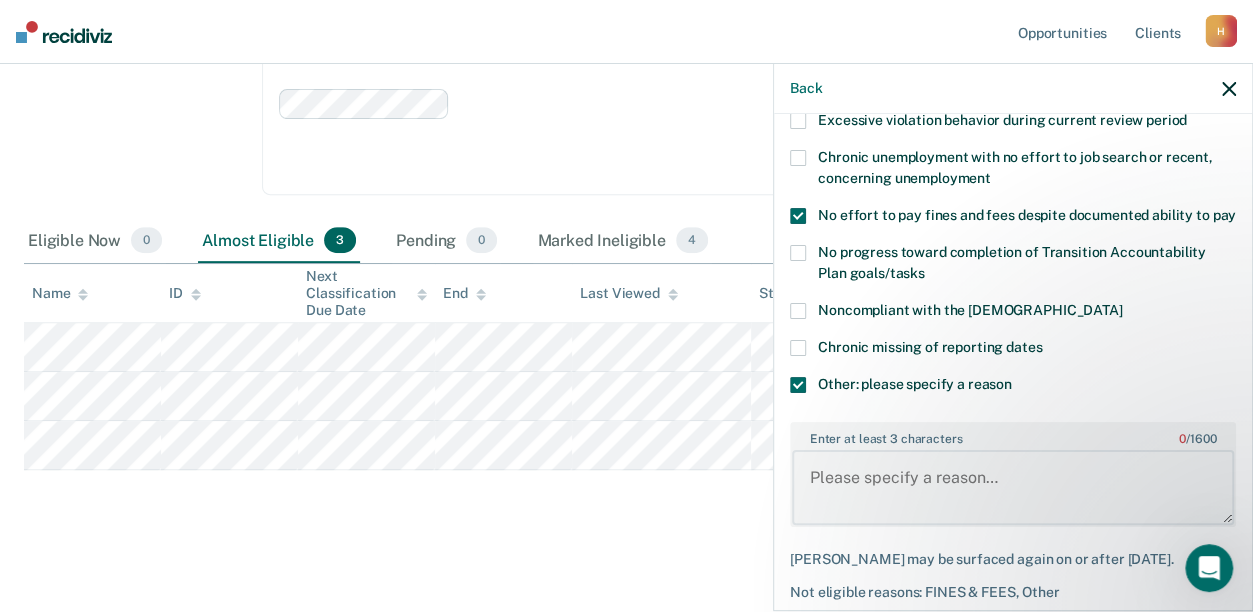 click on "Enter at least 3 characters 0  /  1600" at bounding box center (1013, 487) 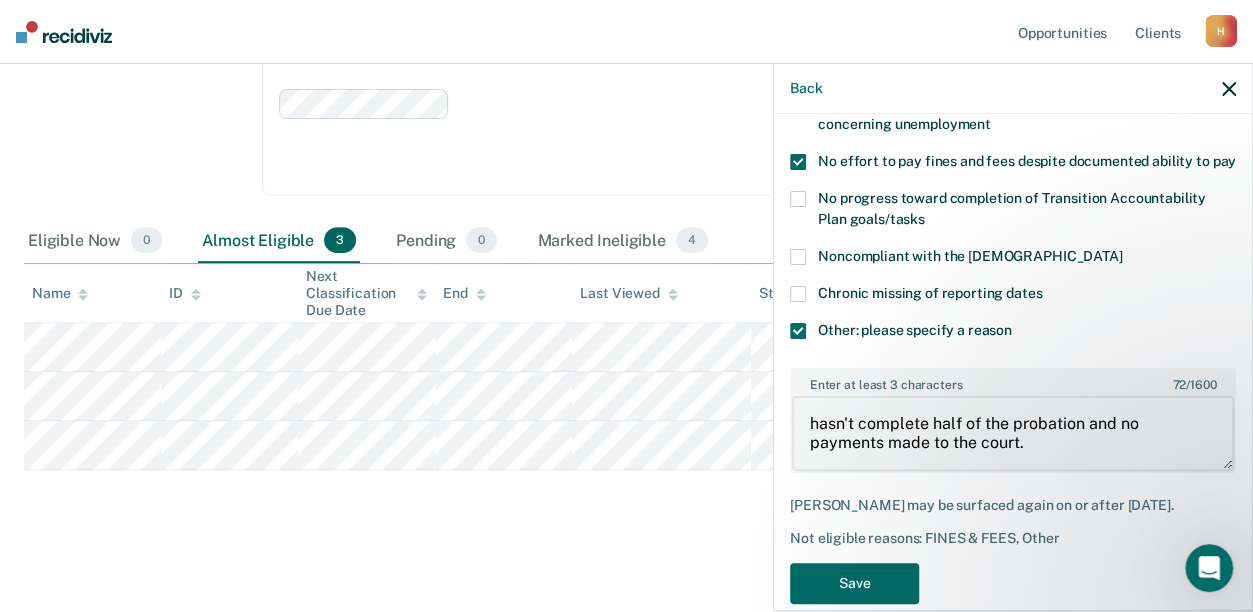 scroll, scrollTop: 275, scrollLeft: 0, axis: vertical 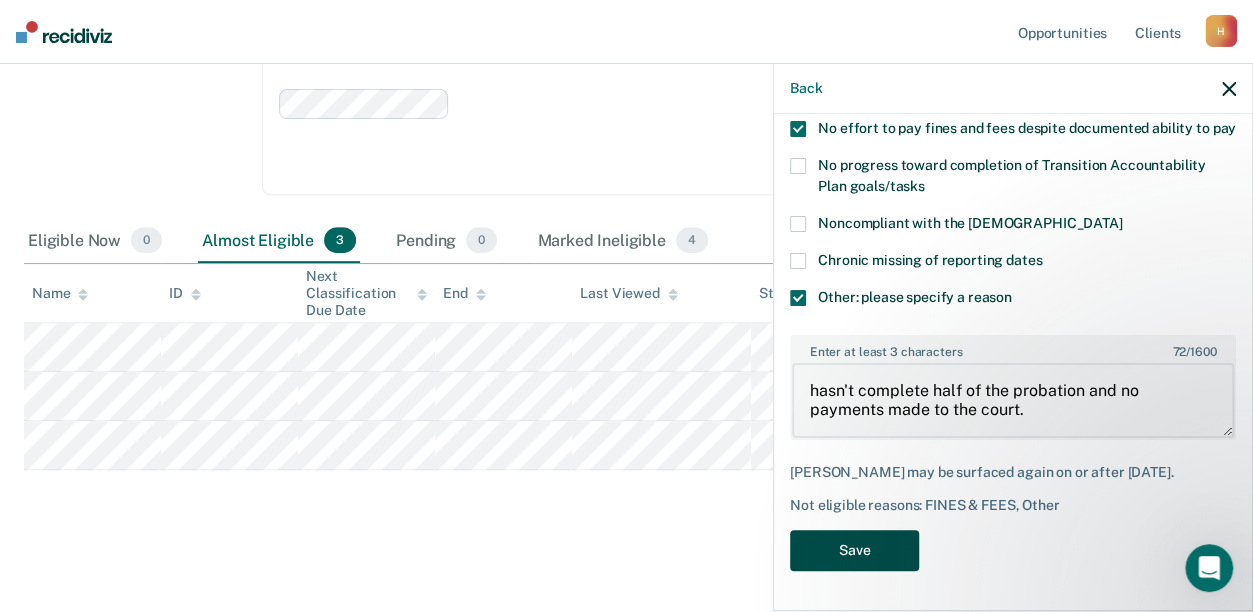 type on "hasn't complete half of the probation and no payments made to the court." 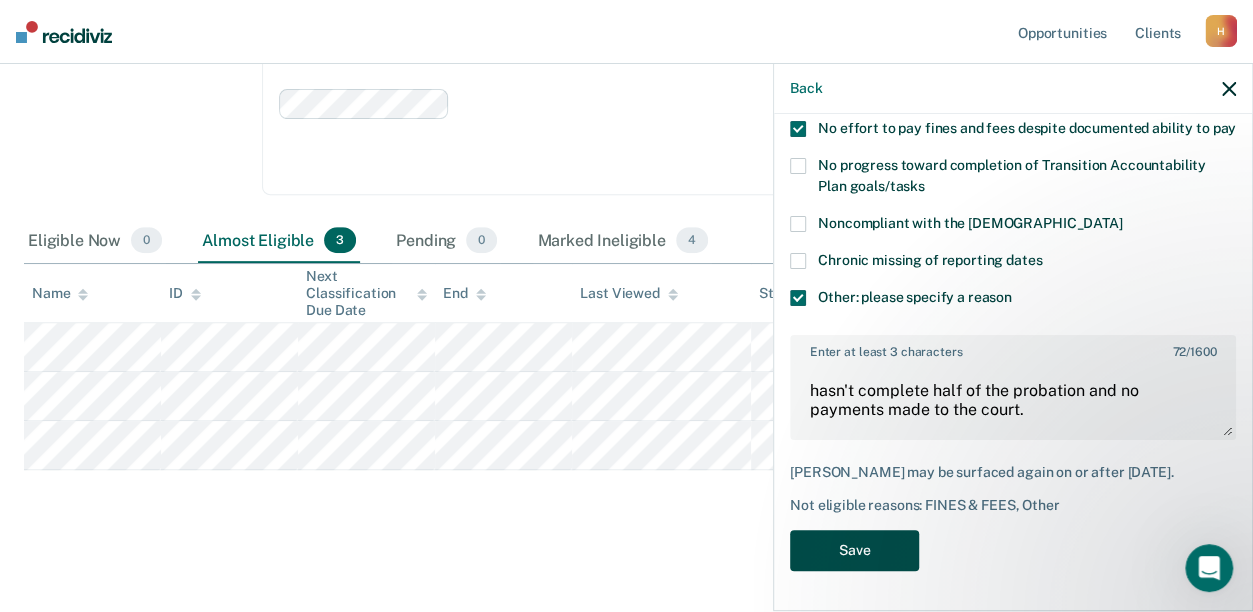 click on "Save" at bounding box center [854, 550] 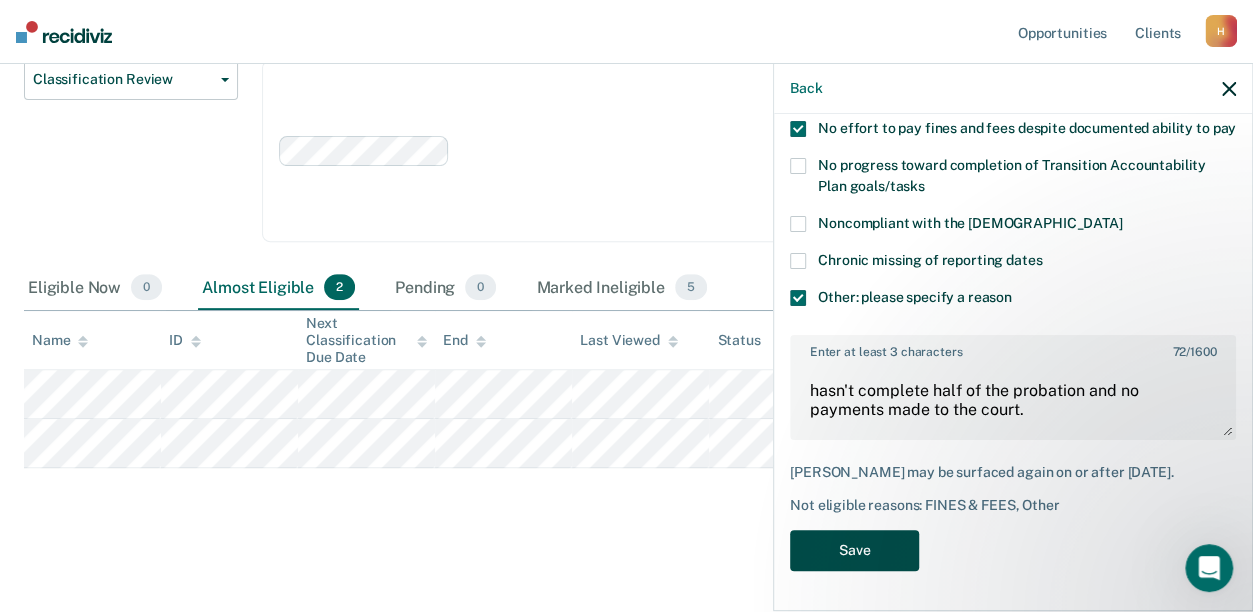 scroll, scrollTop: 246, scrollLeft: 0, axis: vertical 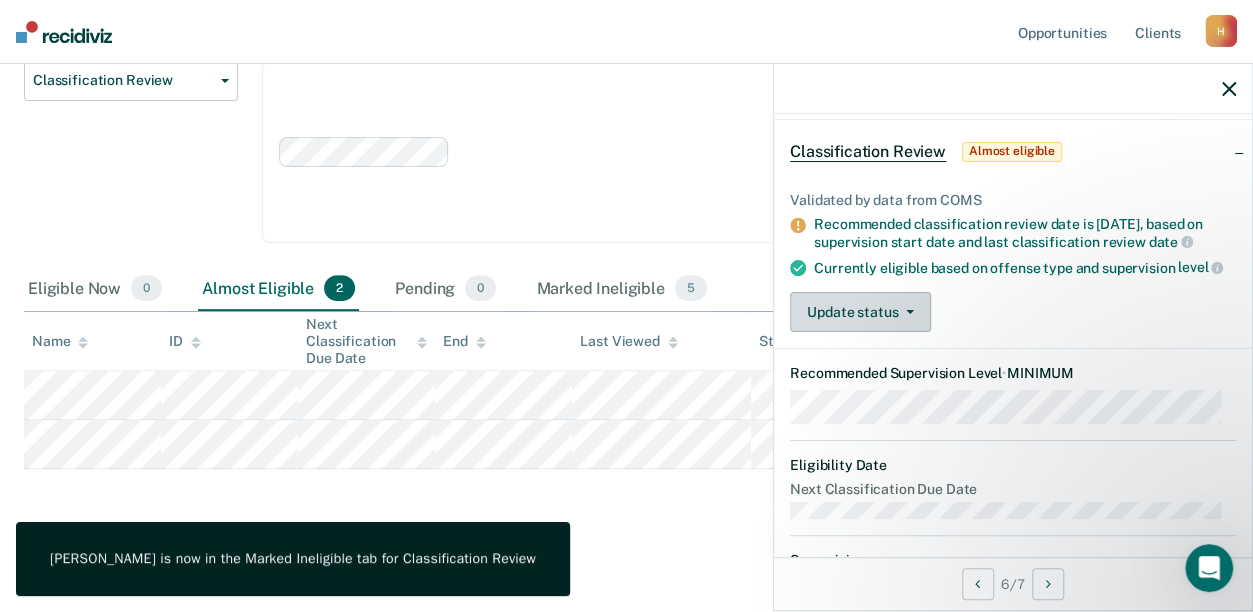click on "Update status" at bounding box center [860, 312] 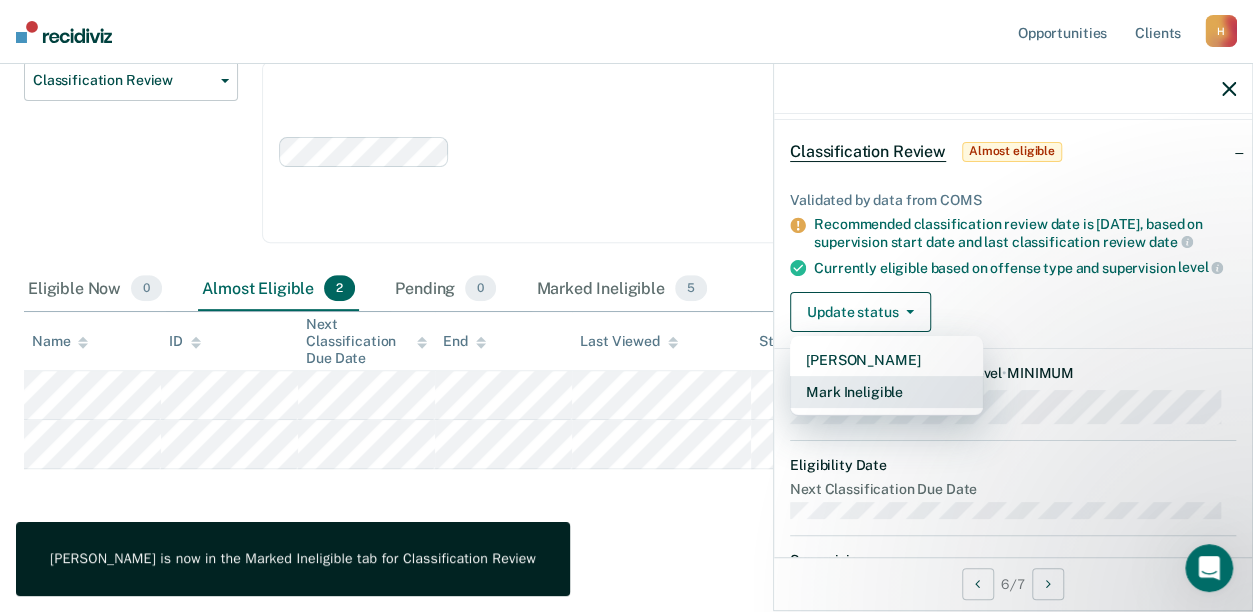 click on "Mark Ineligible" at bounding box center (886, 392) 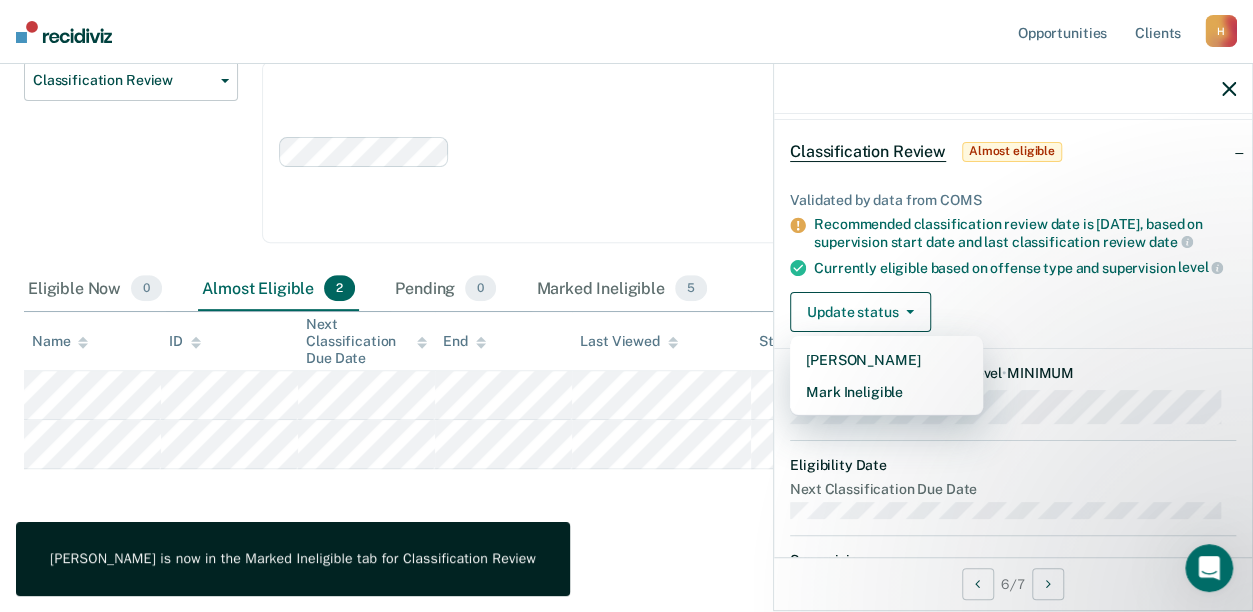 scroll, scrollTop: 55, scrollLeft: 0, axis: vertical 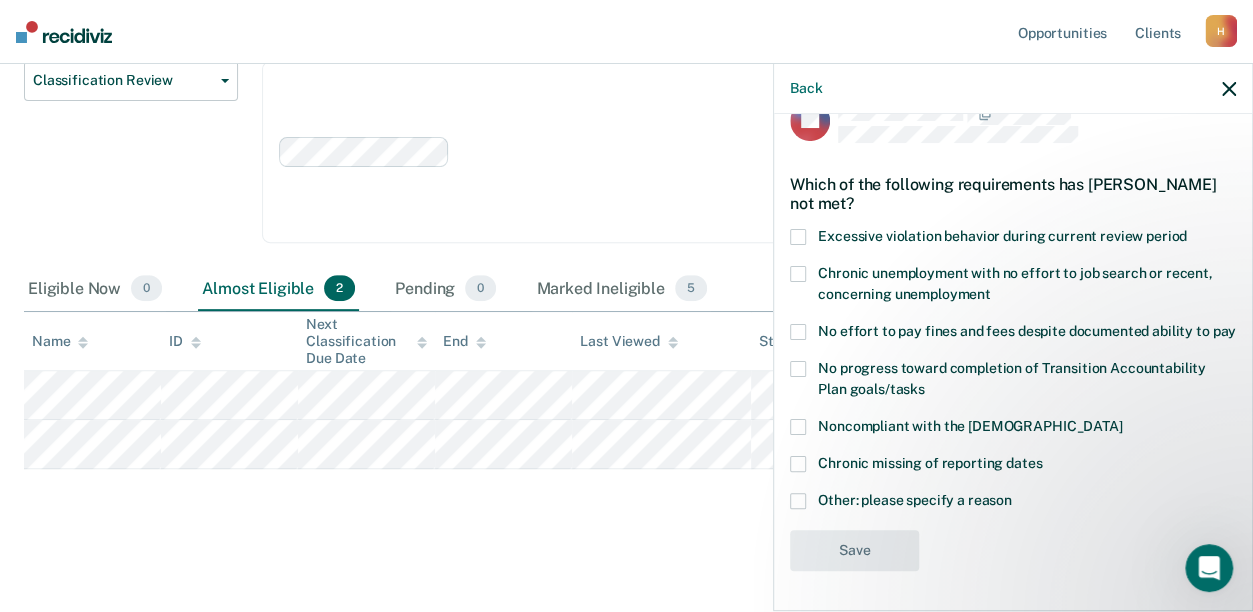 click at bounding box center (798, 332) 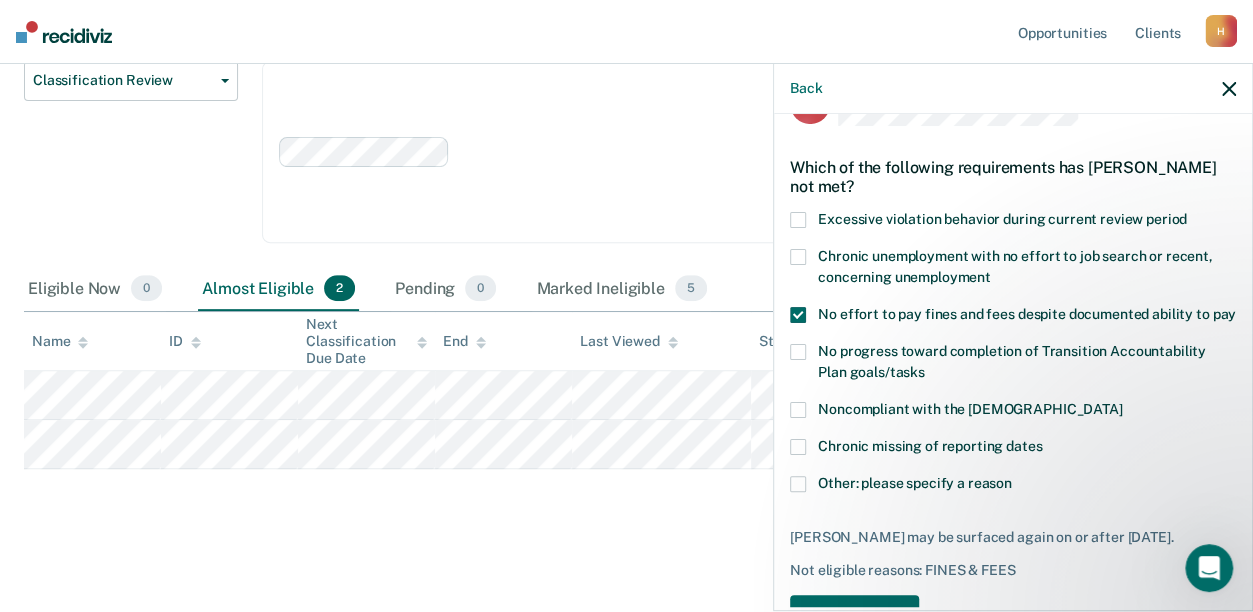 scroll, scrollTop: 137, scrollLeft: 0, axis: vertical 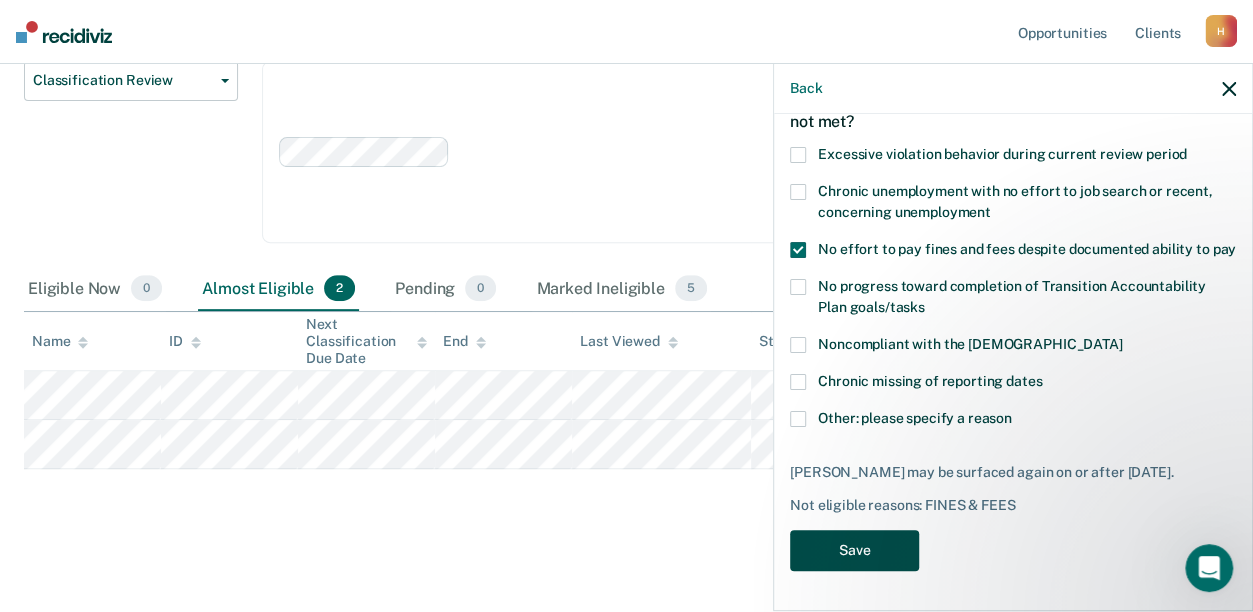 click on "Save" at bounding box center [854, 550] 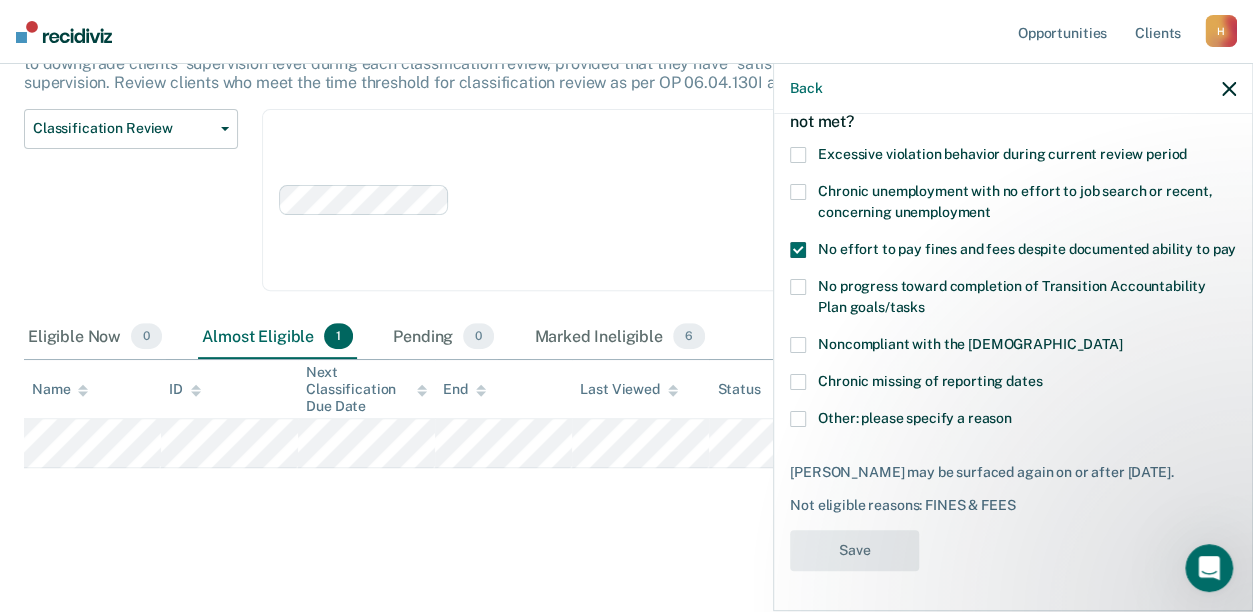 scroll, scrollTop: 196, scrollLeft: 0, axis: vertical 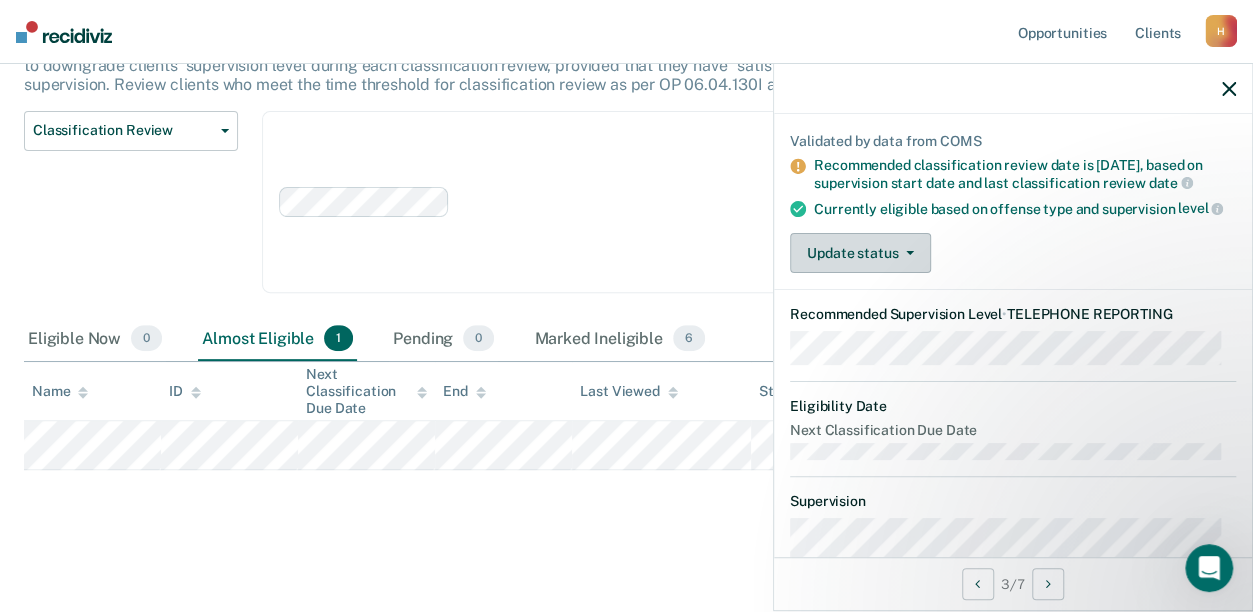 click on "Update status" at bounding box center [860, 253] 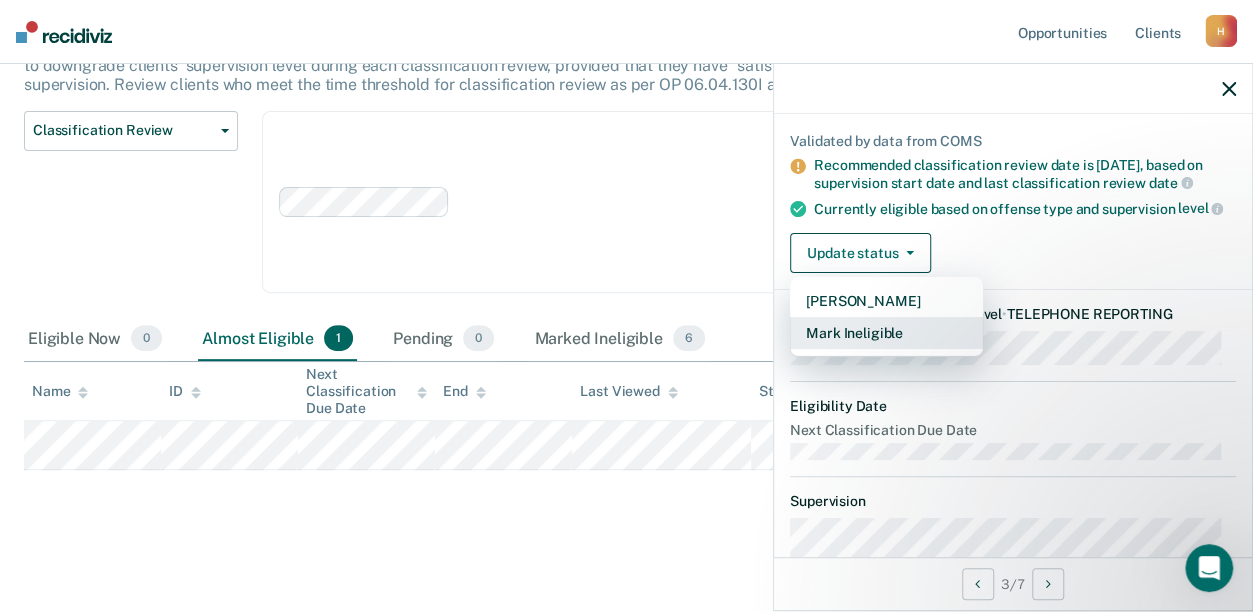 click on "Mark Ineligible" at bounding box center (886, 333) 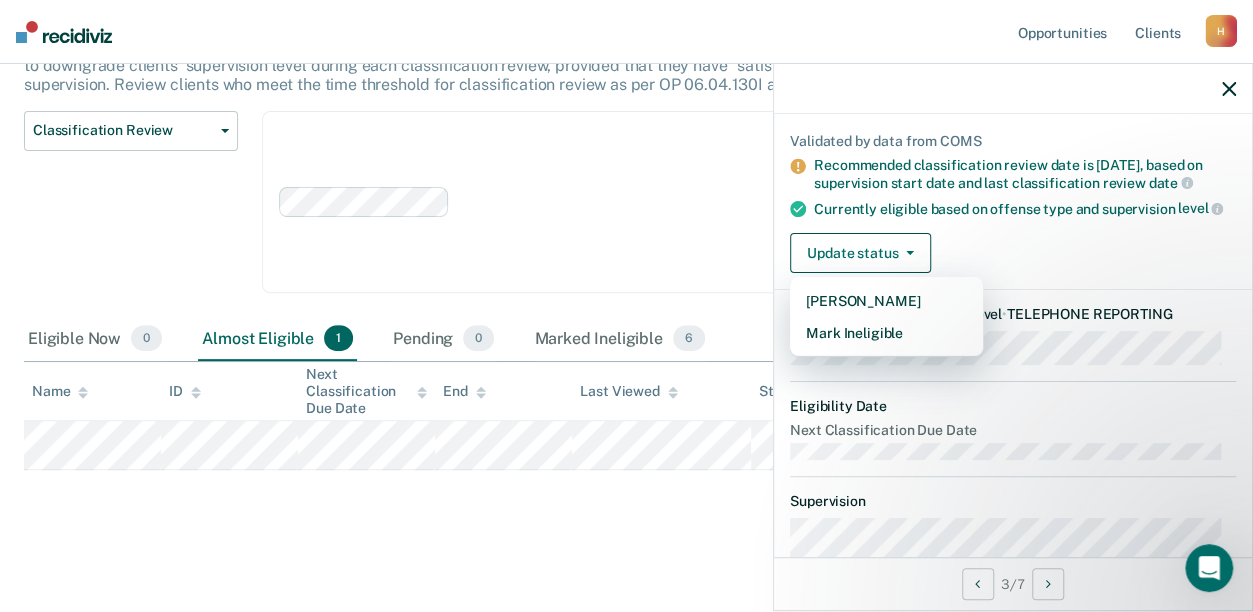 scroll, scrollTop: 55, scrollLeft: 0, axis: vertical 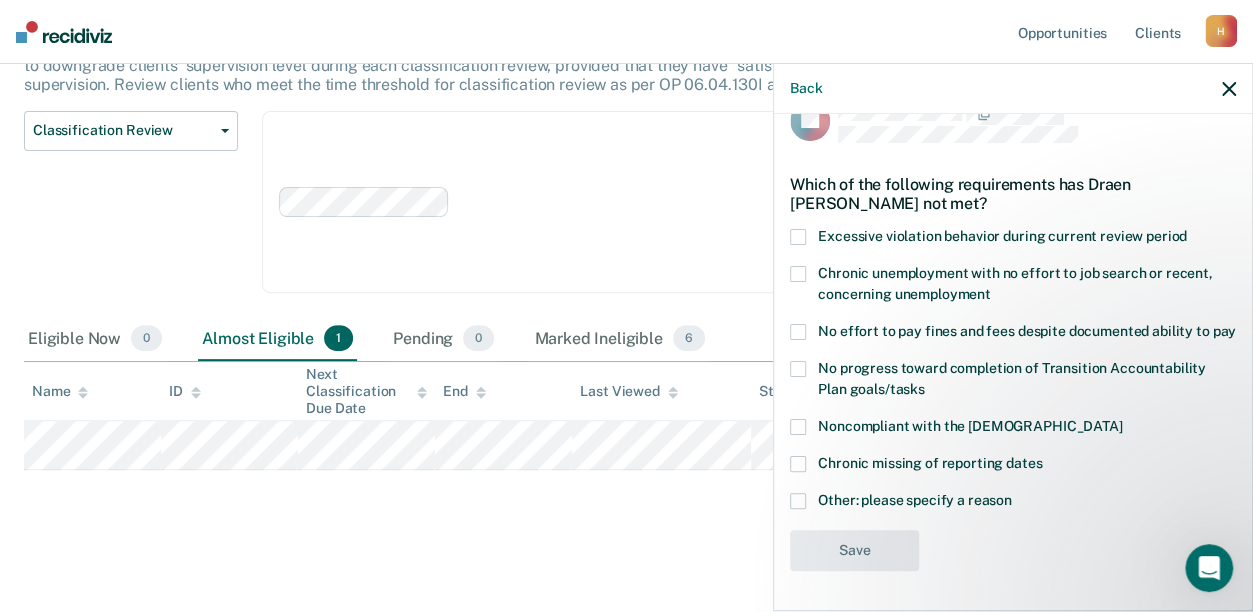 click at bounding box center [798, 501] 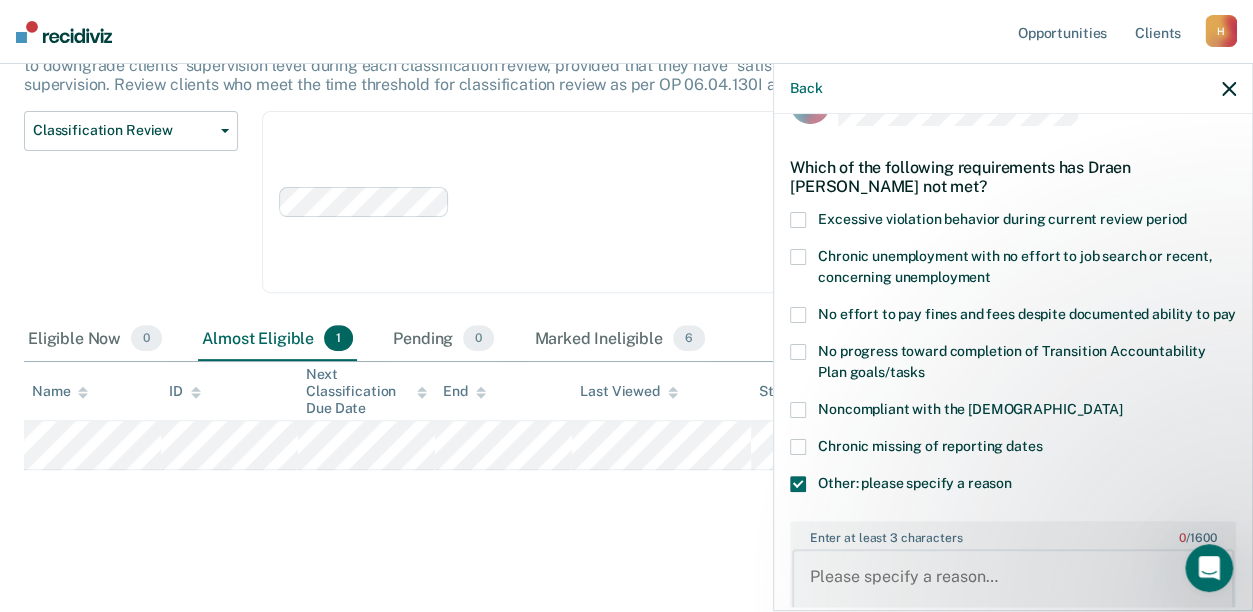 click on "Enter at least 3 characters 0  /  1600" at bounding box center [1013, 586] 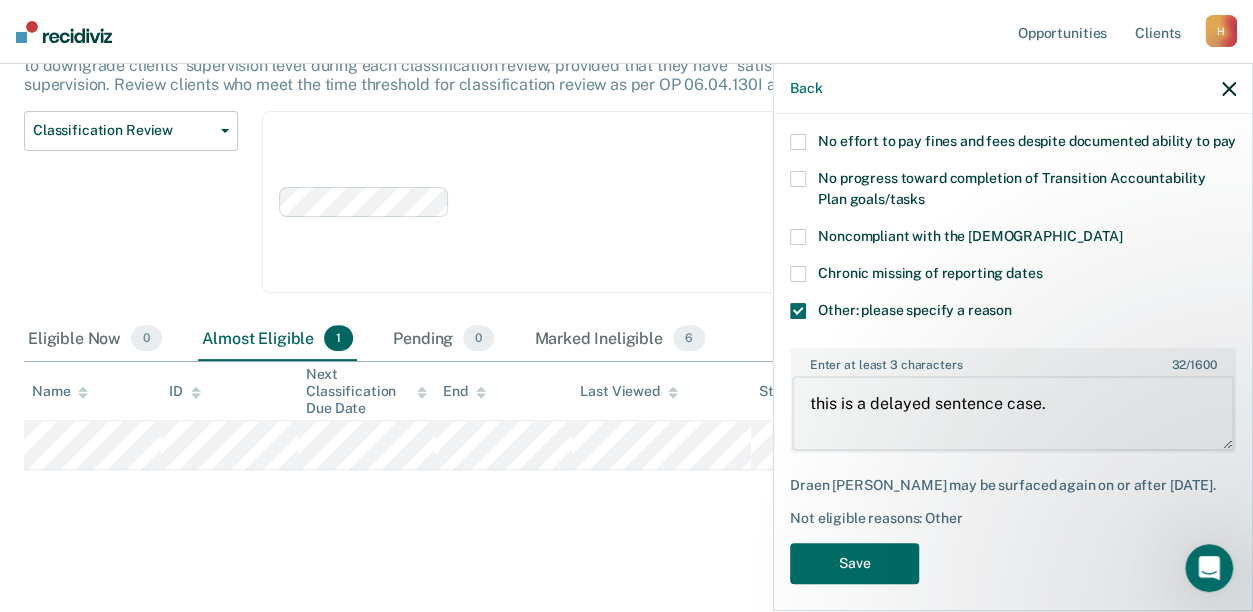 scroll, scrollTop: 258, scrollLeft: 0, axis: vertical 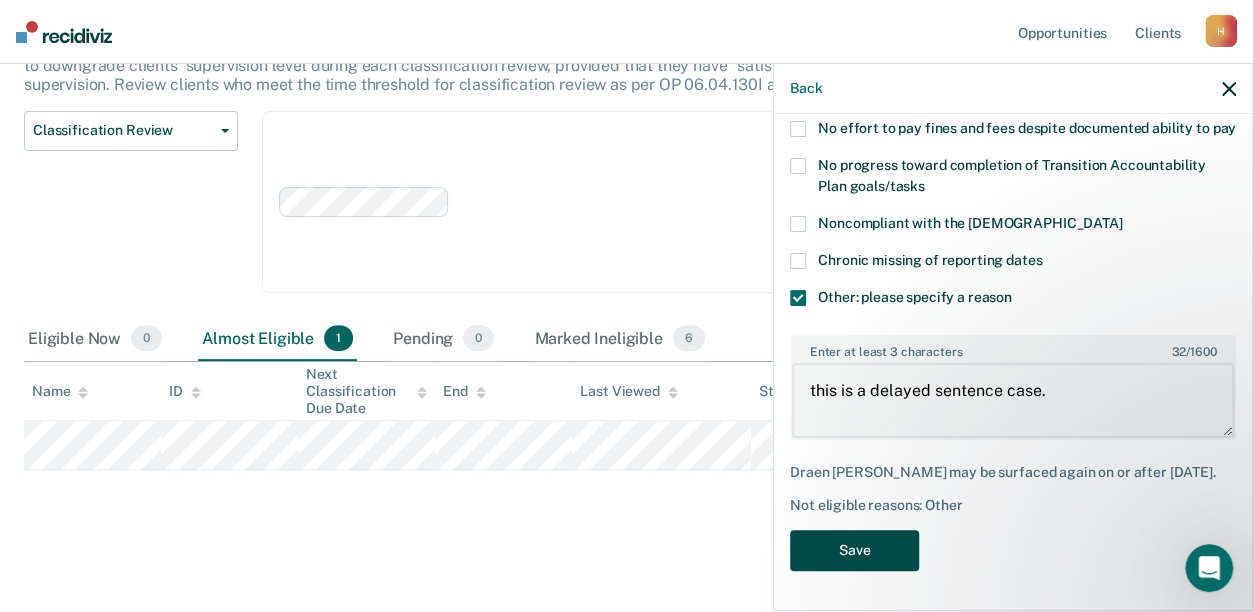 type on "this is a delayed sentence case." 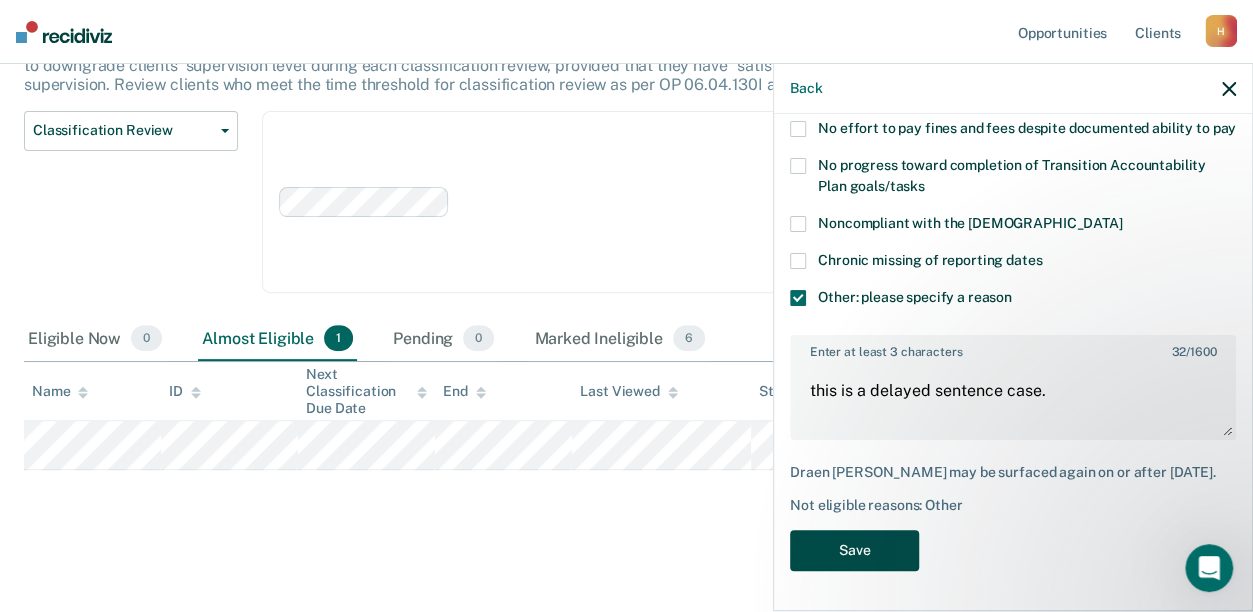 click on "Save" at bounding box center [854, 550] 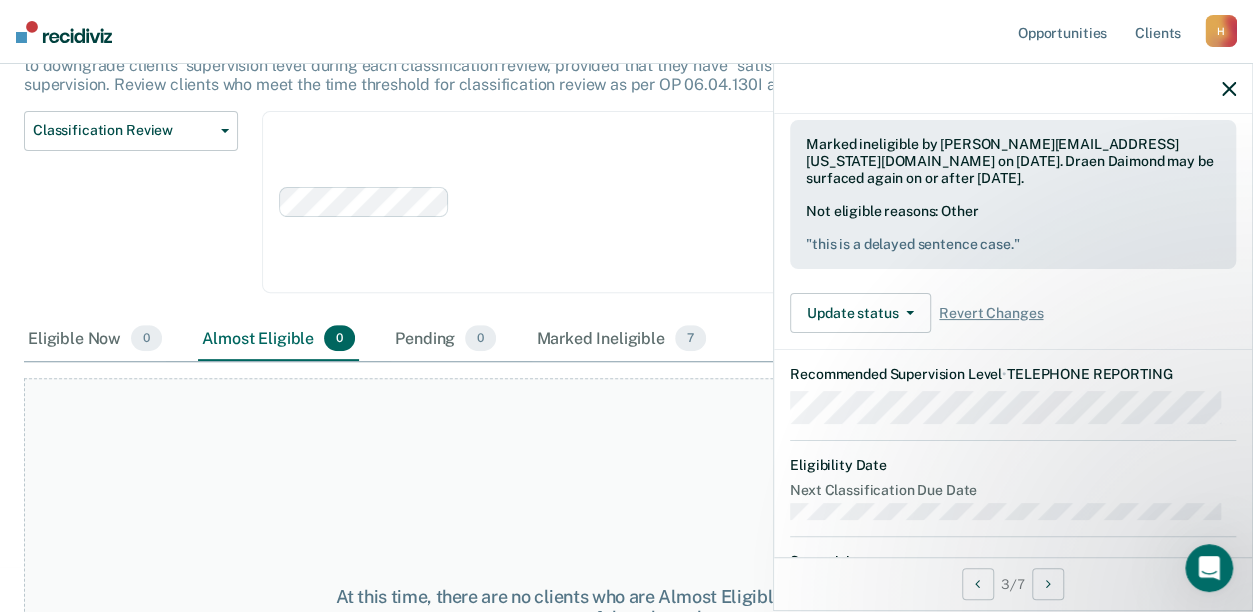 click 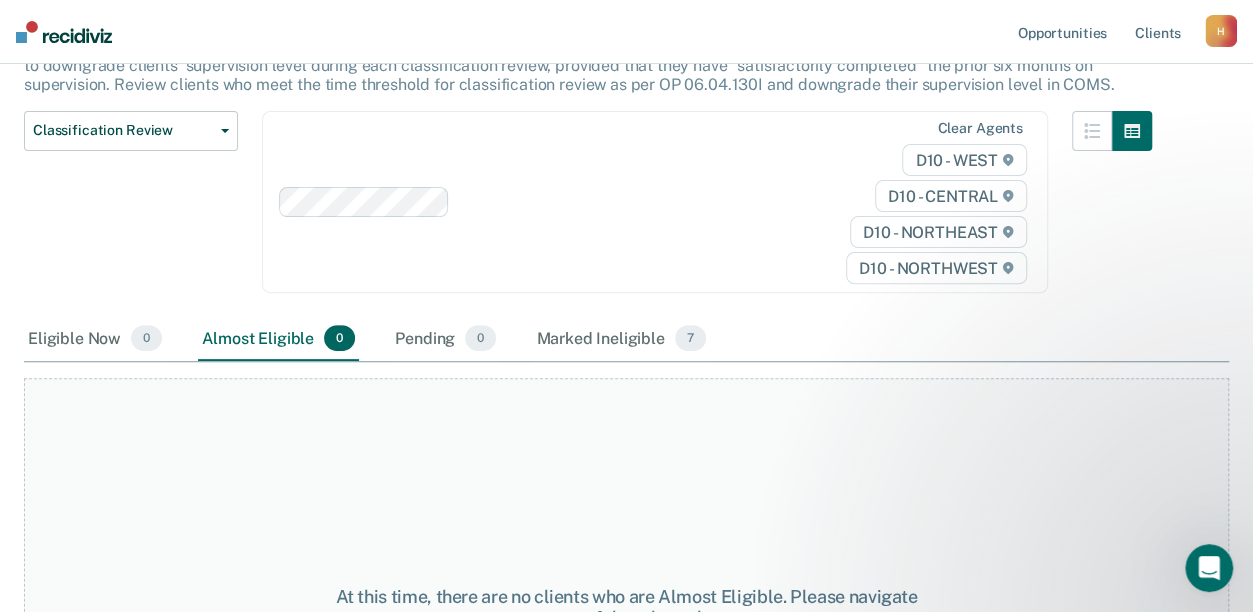 click at bounding box center (64, 32) 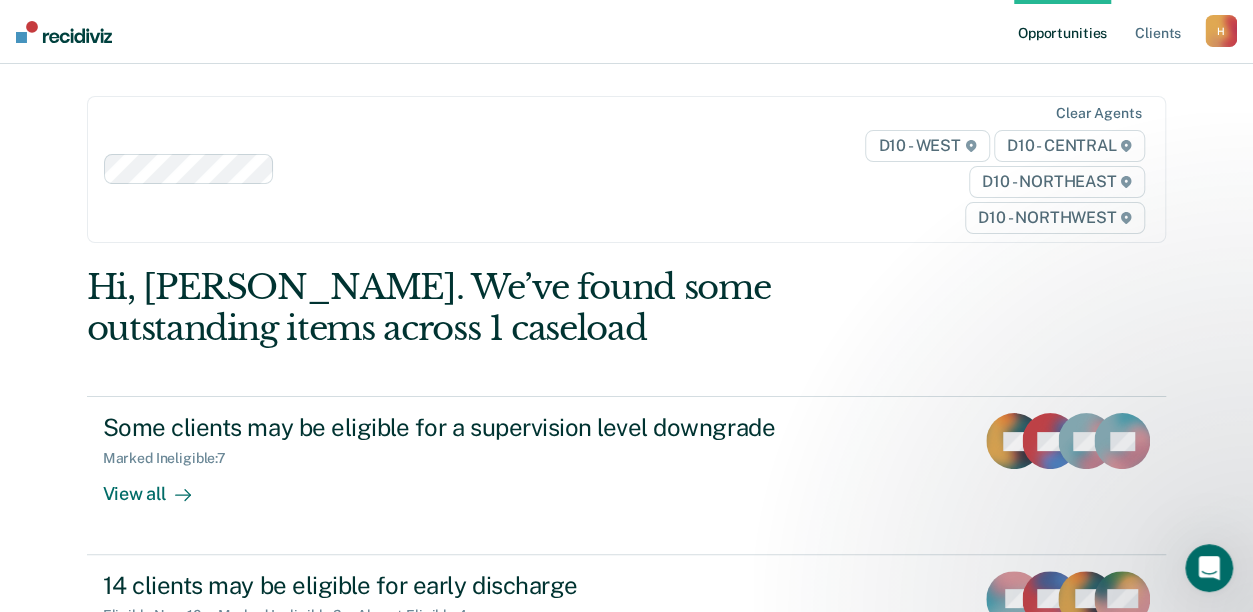 scroll, scrollTop: 0, scrollLeft: 0, axis: both 